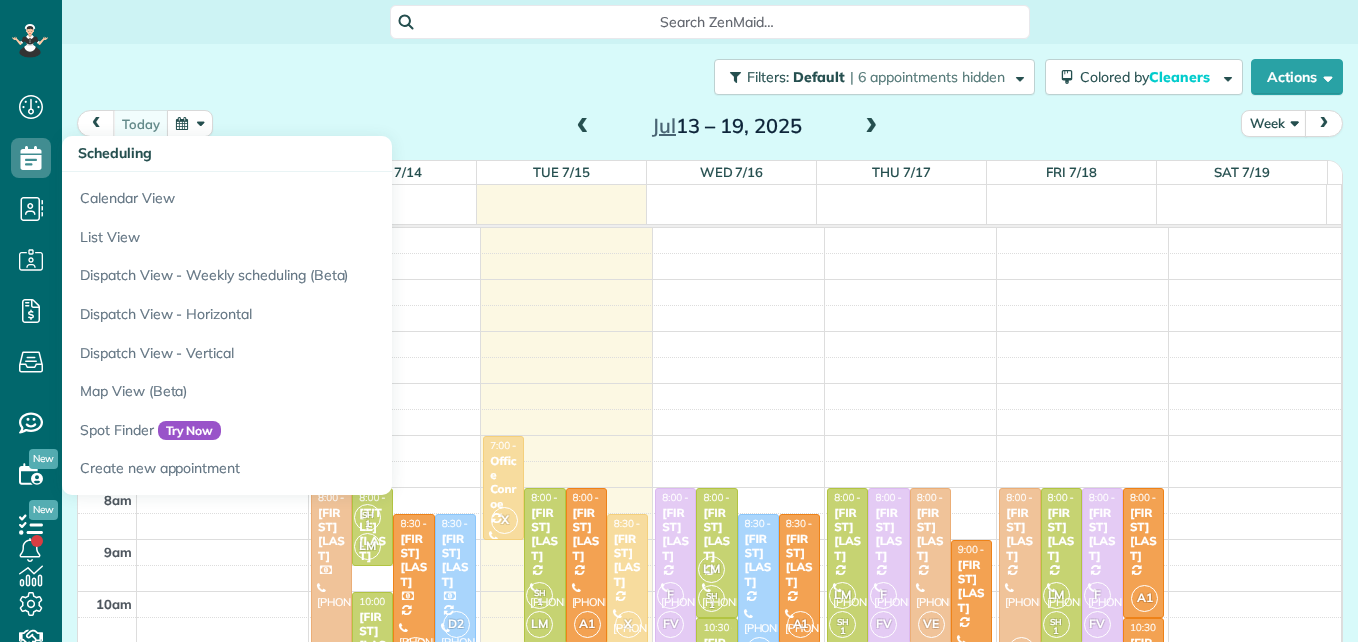 scroll, scrollTop: 0, scrollLeft: 0, axis: both 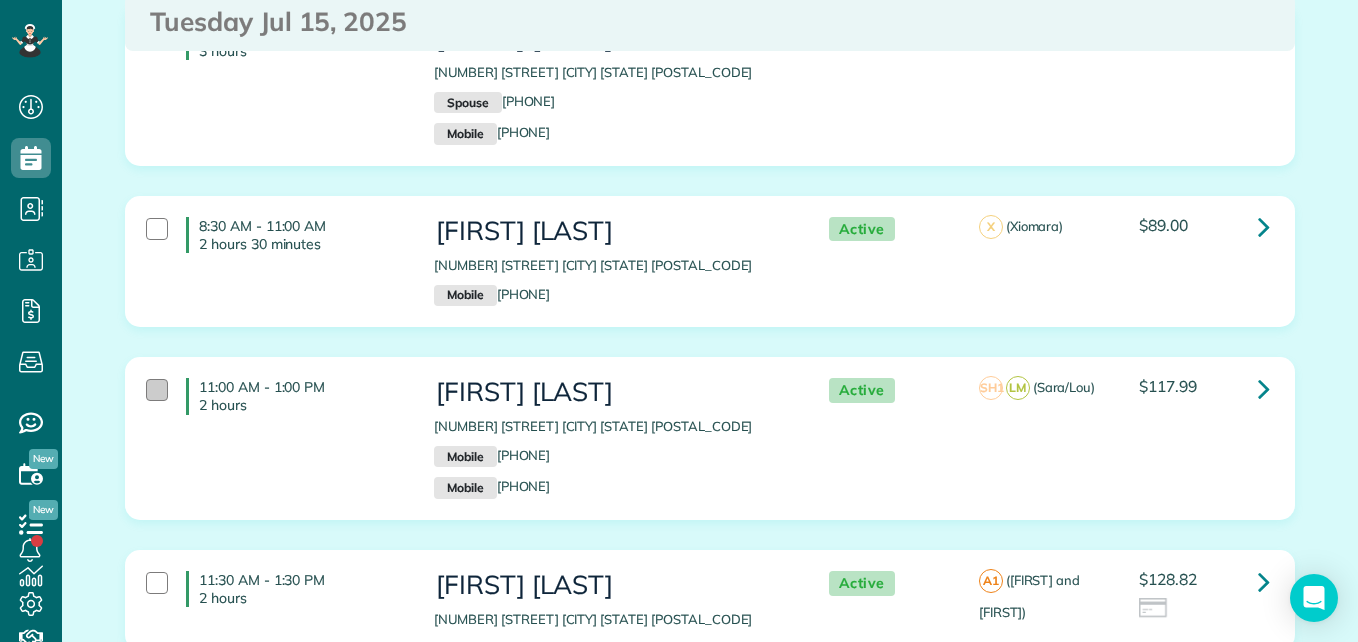 click at bounding box center [157, 390] 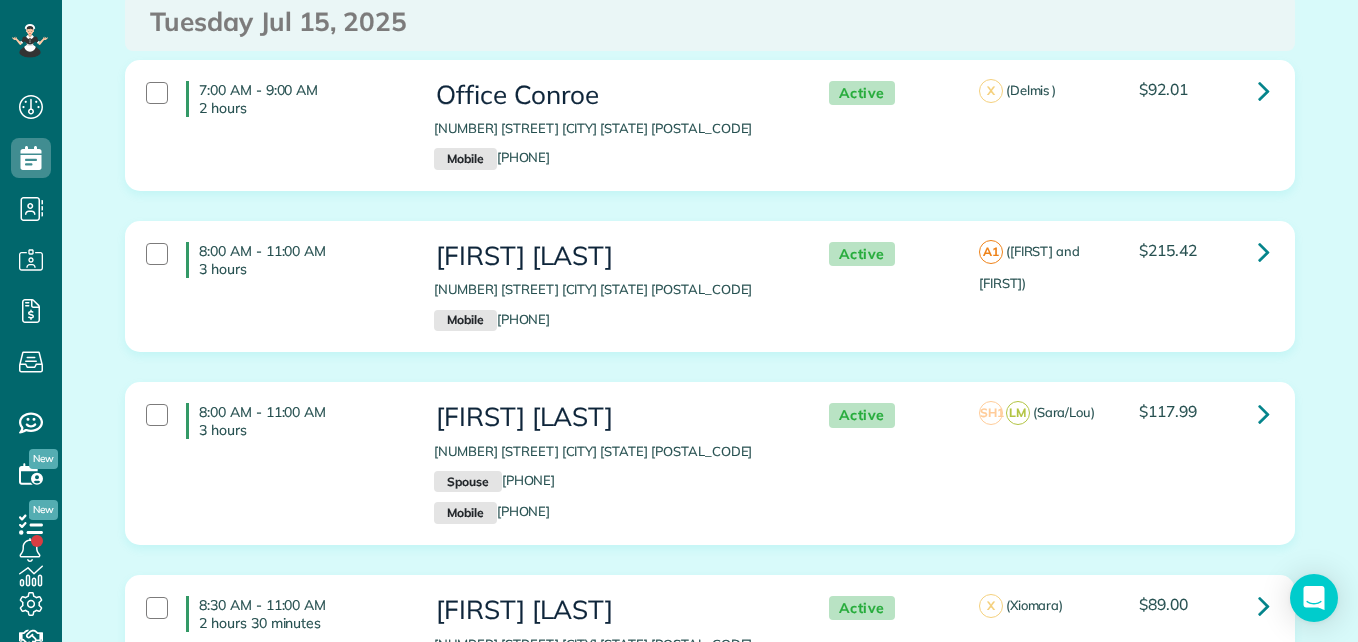 scroll, scrollTop: 121, scrollLeft: 0, axis: vertical 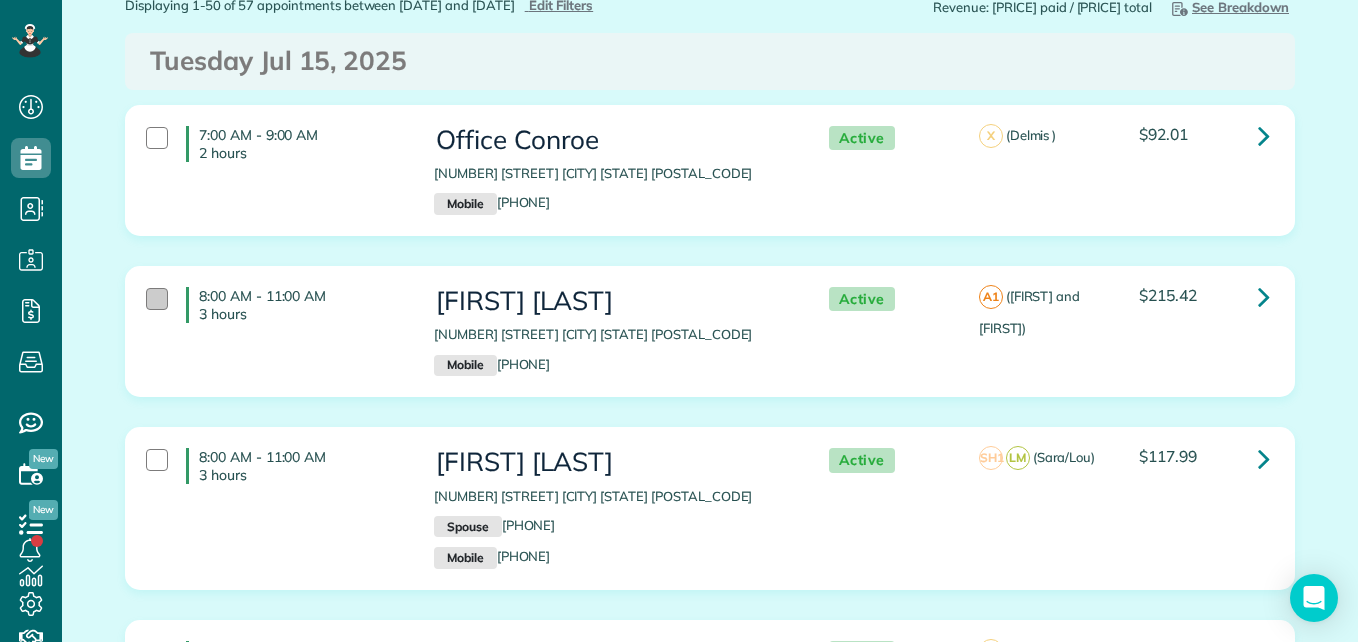click at bounding box center (157, 299) 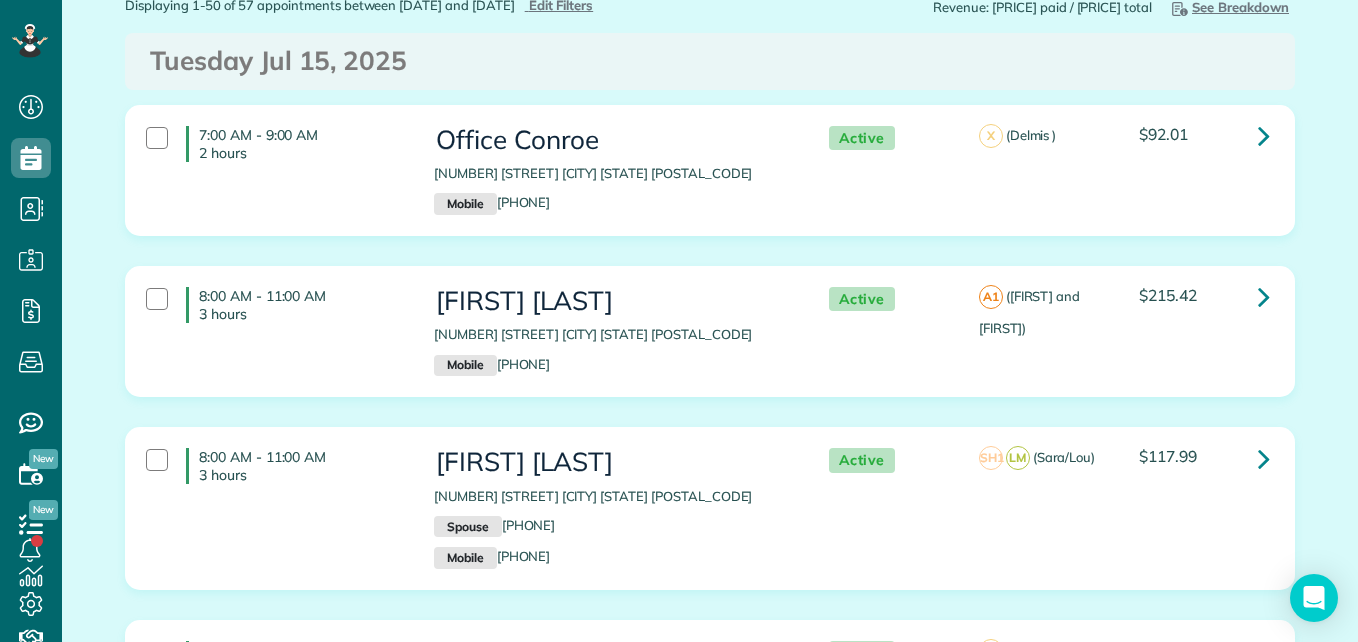 scroll, scrollTop: 0, scrollLeft: 0, axis: both 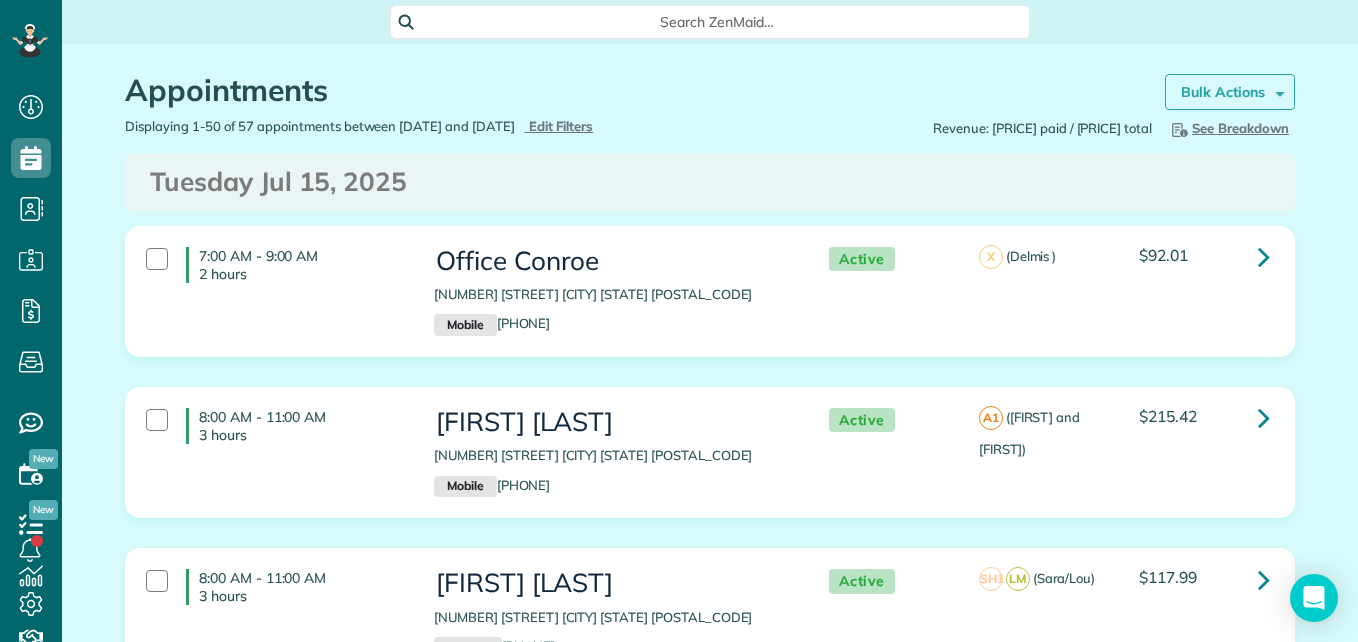 click on "Bulk Actions" at bounding box center [1230, 92] 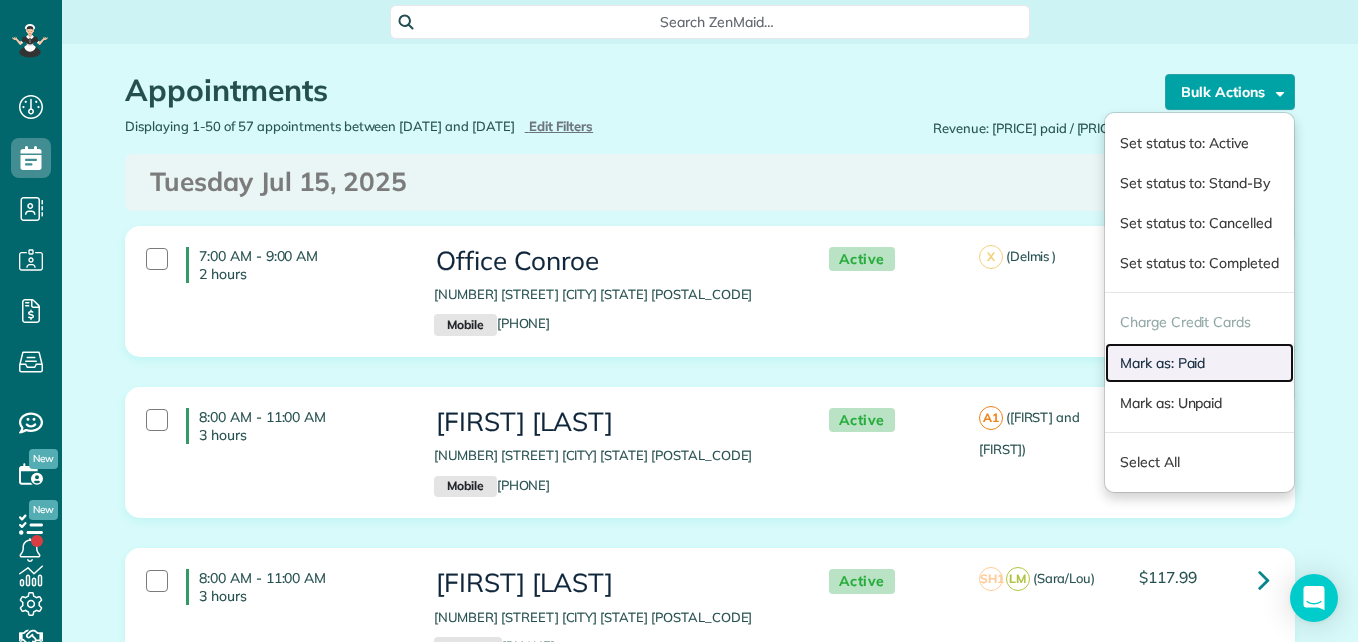 click on "Mark as: Paid" at bounding box center [1199, 363] 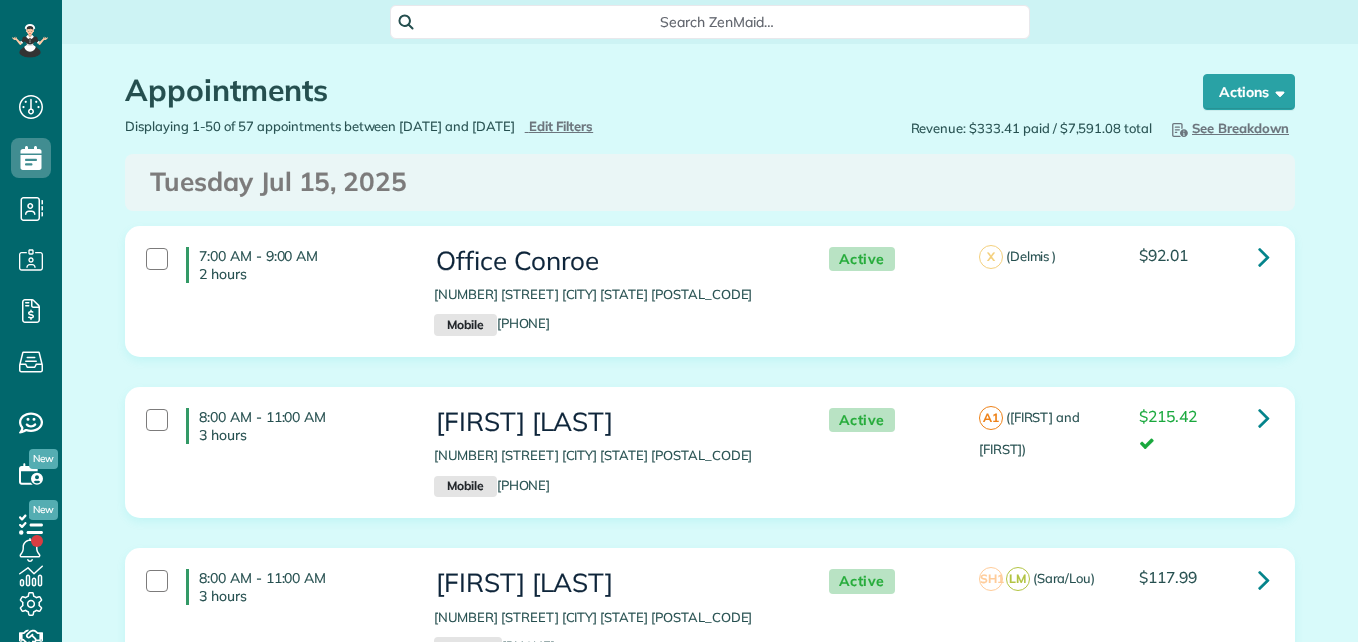scroll, scrollTop: 0, scrollLeft: 0, axis: both 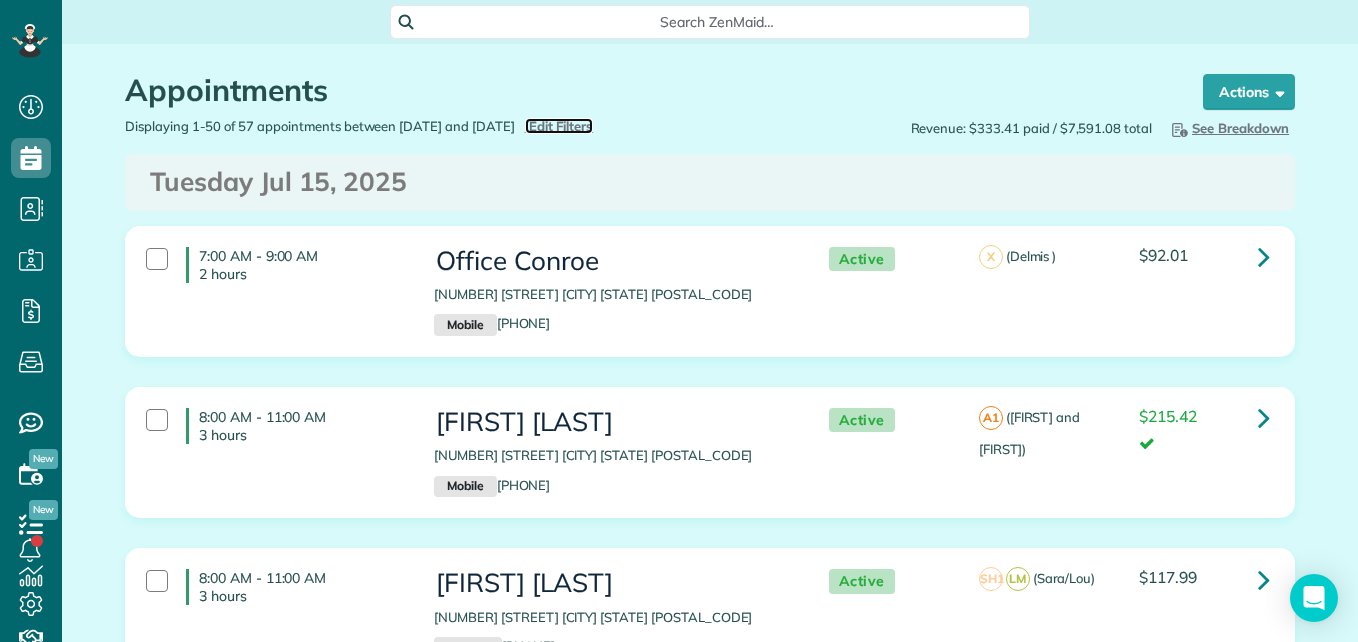 click on "Edit Filters" at bounding box center [561, 126] 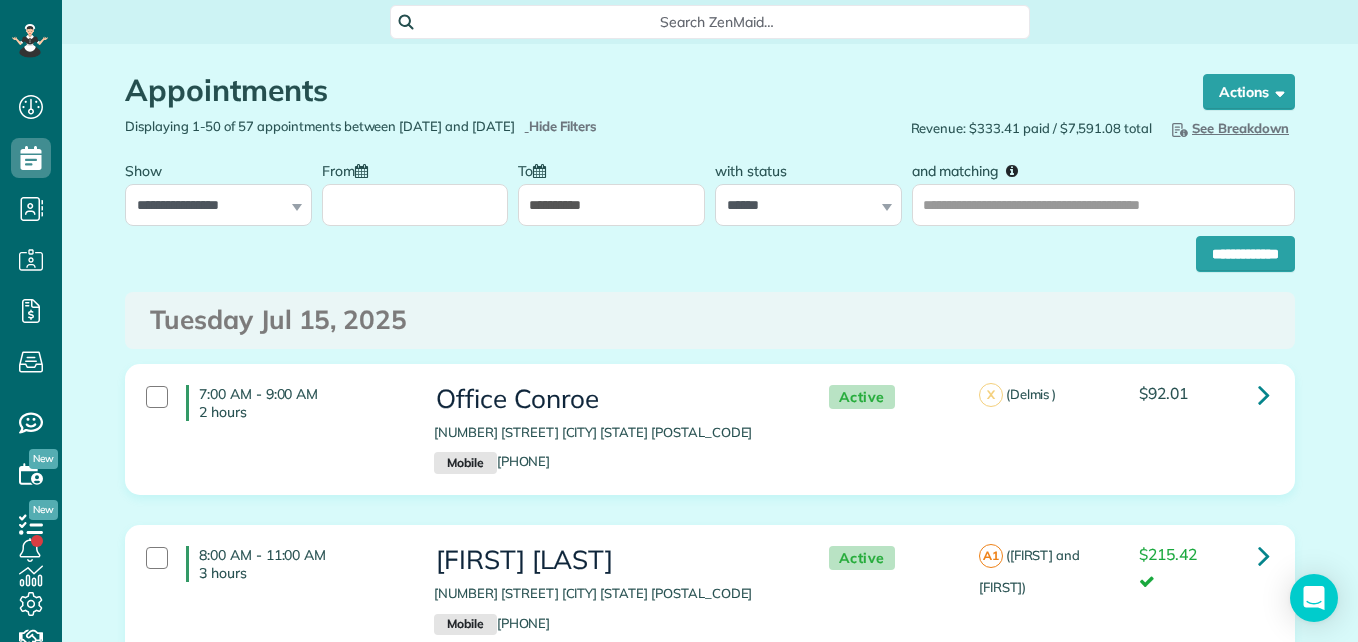 click on "From" at bounding box center (415, 205) 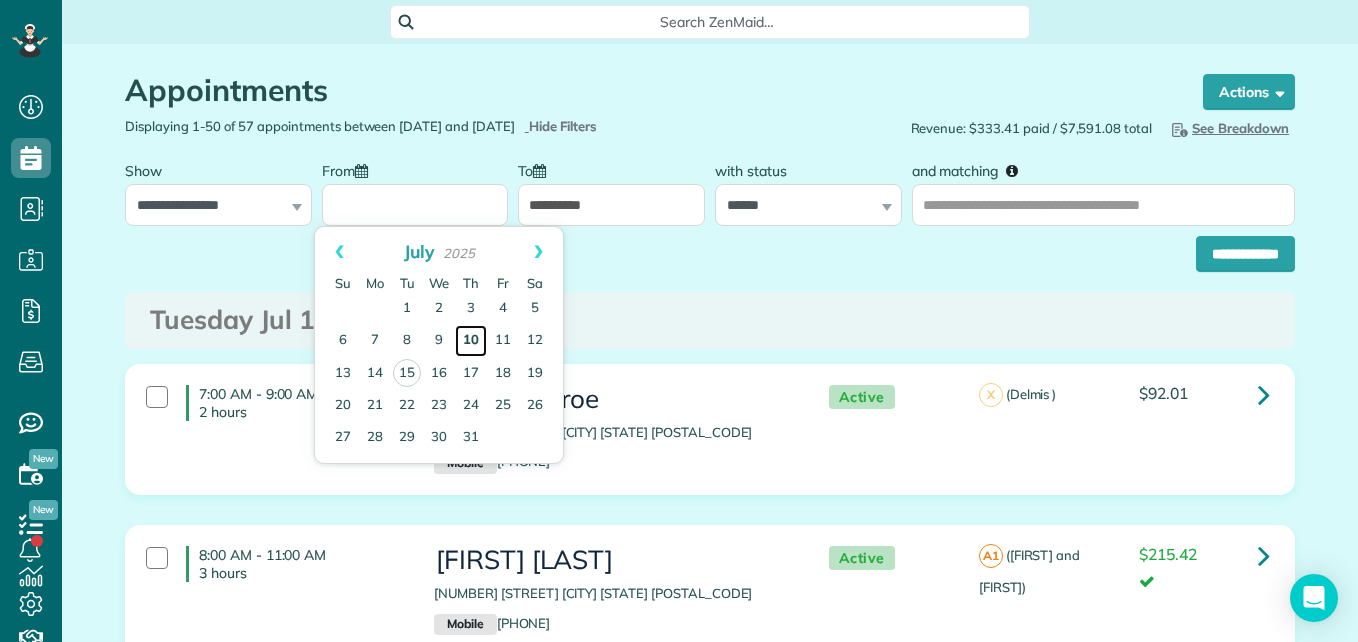 click on "10" at bounding box center [471, 341] 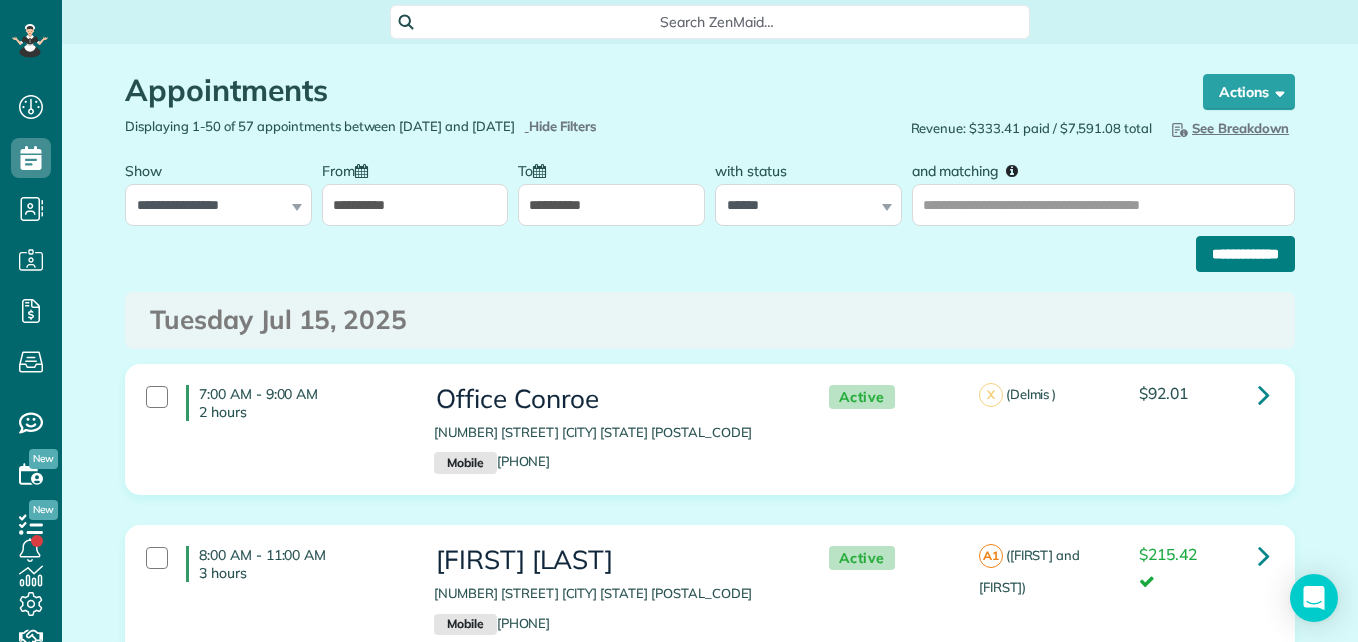 click on "**********" at bounding box center [1245, 254] 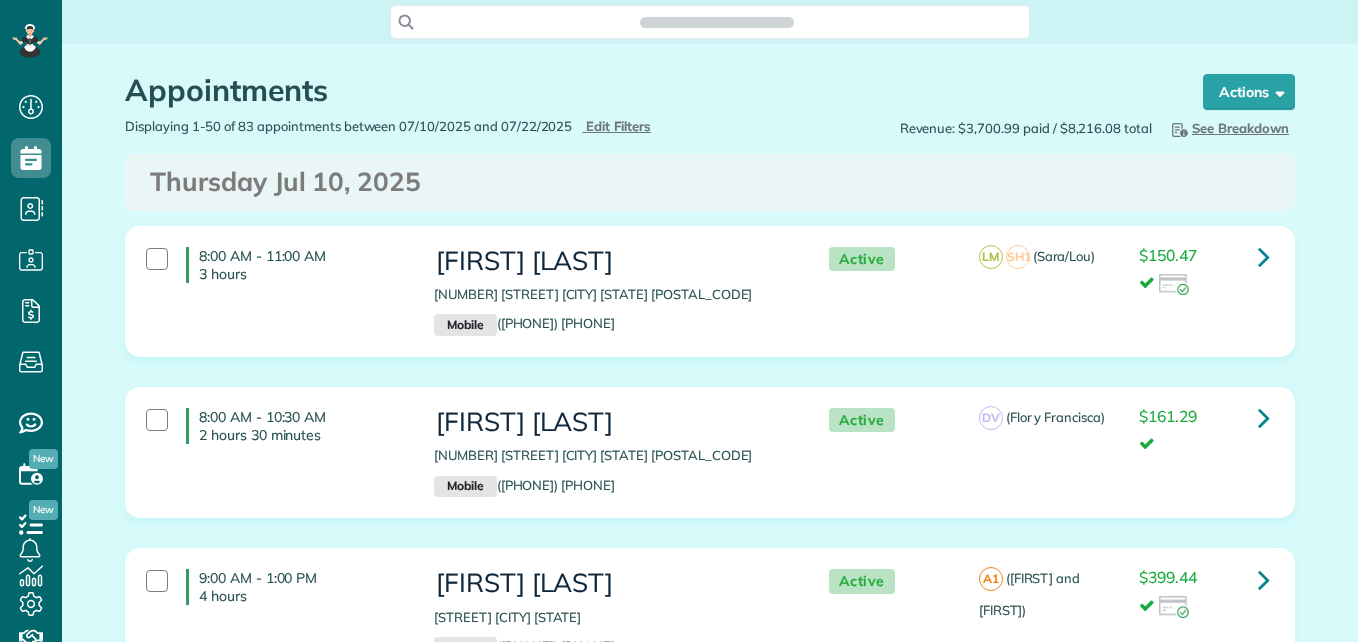 scroll, scrollTop: 0, scrollLeft: 0, axis: both 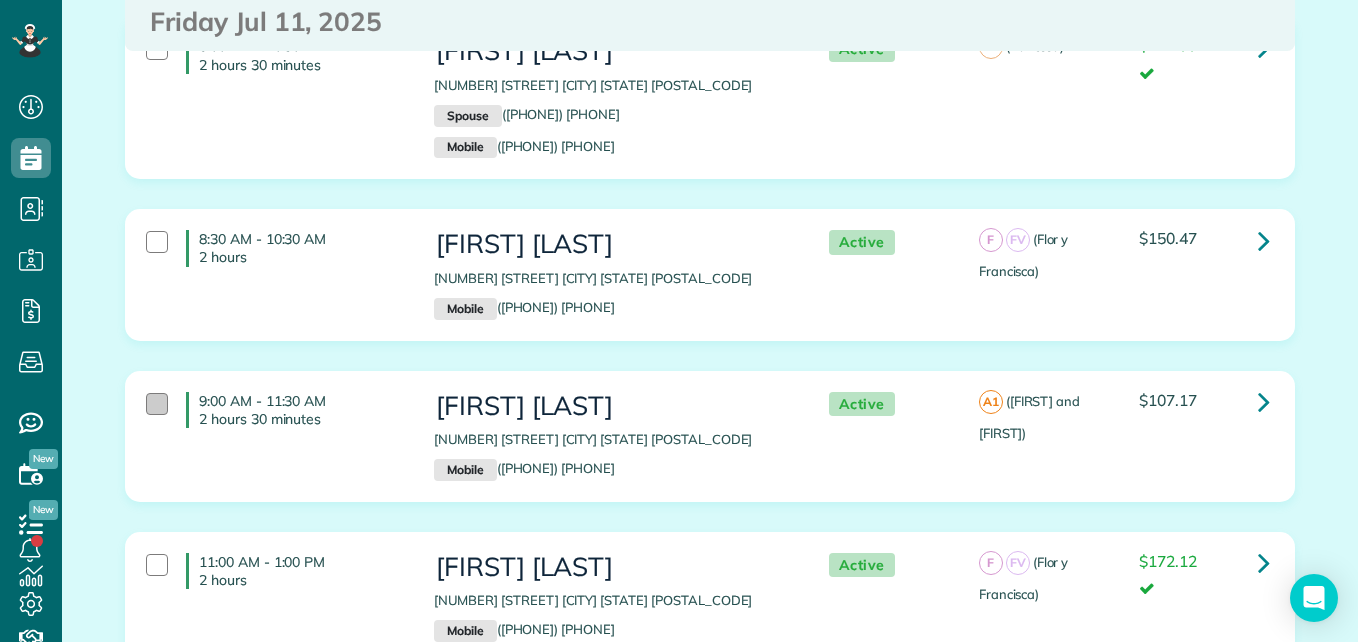 click at bounding box center (157, 404) 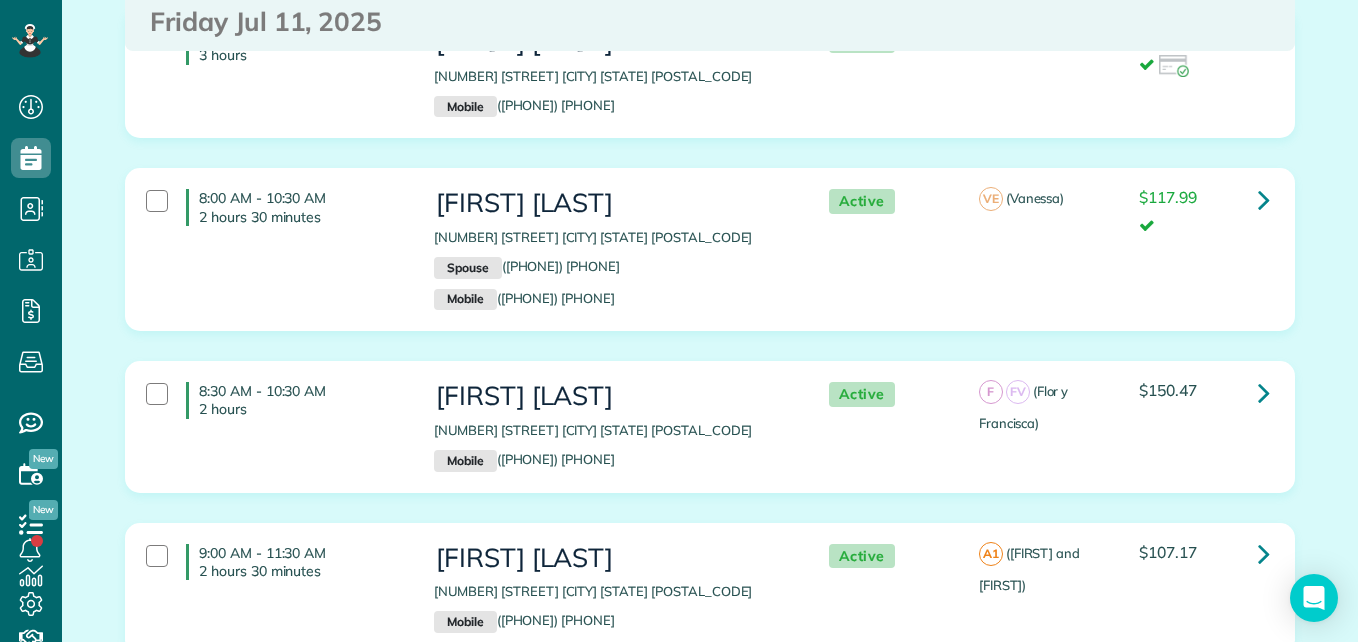 scroll, scrollTop: 0, scrollLeft: 0, axis: both 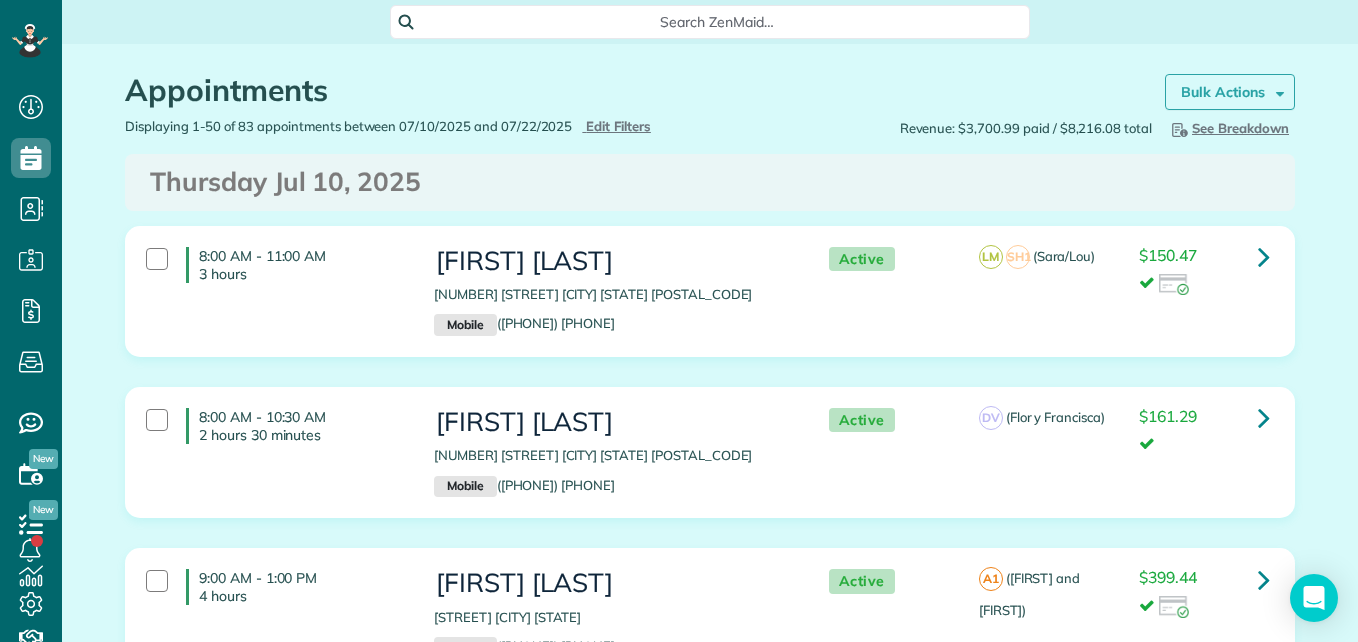 click on "Bulk Actions" at bounding box center (1230, 92) 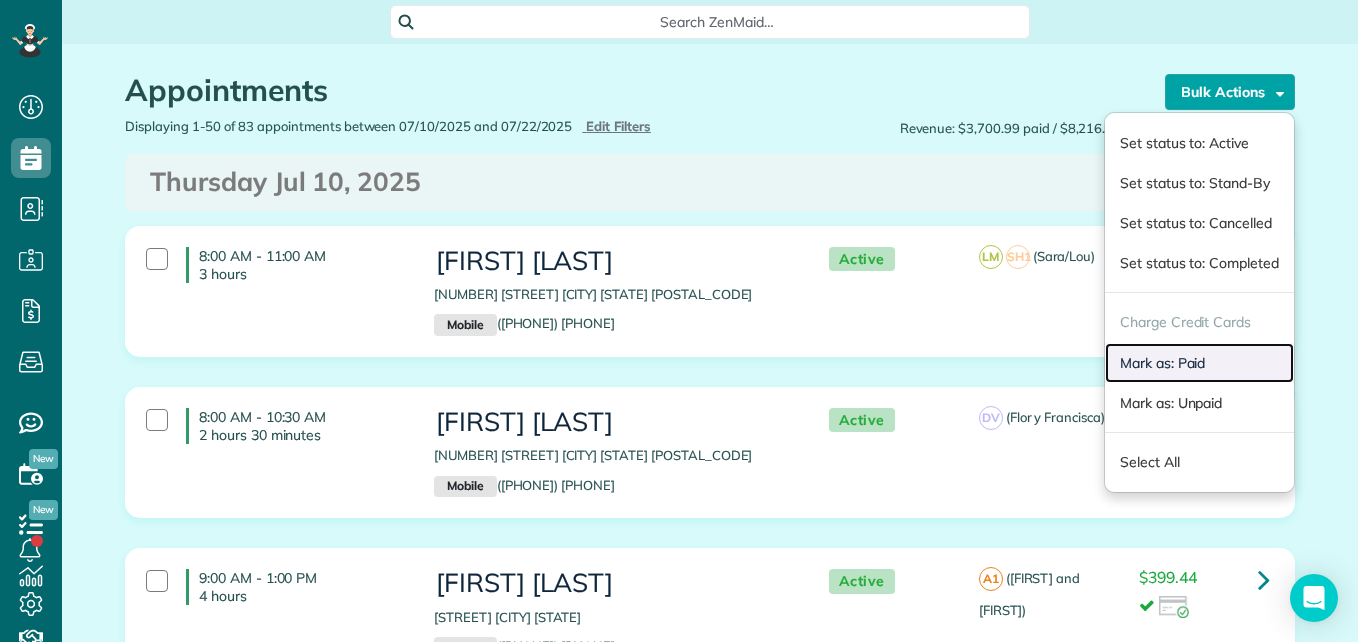 click on "Mark as: Paid" at bounding box center [1199, 363] 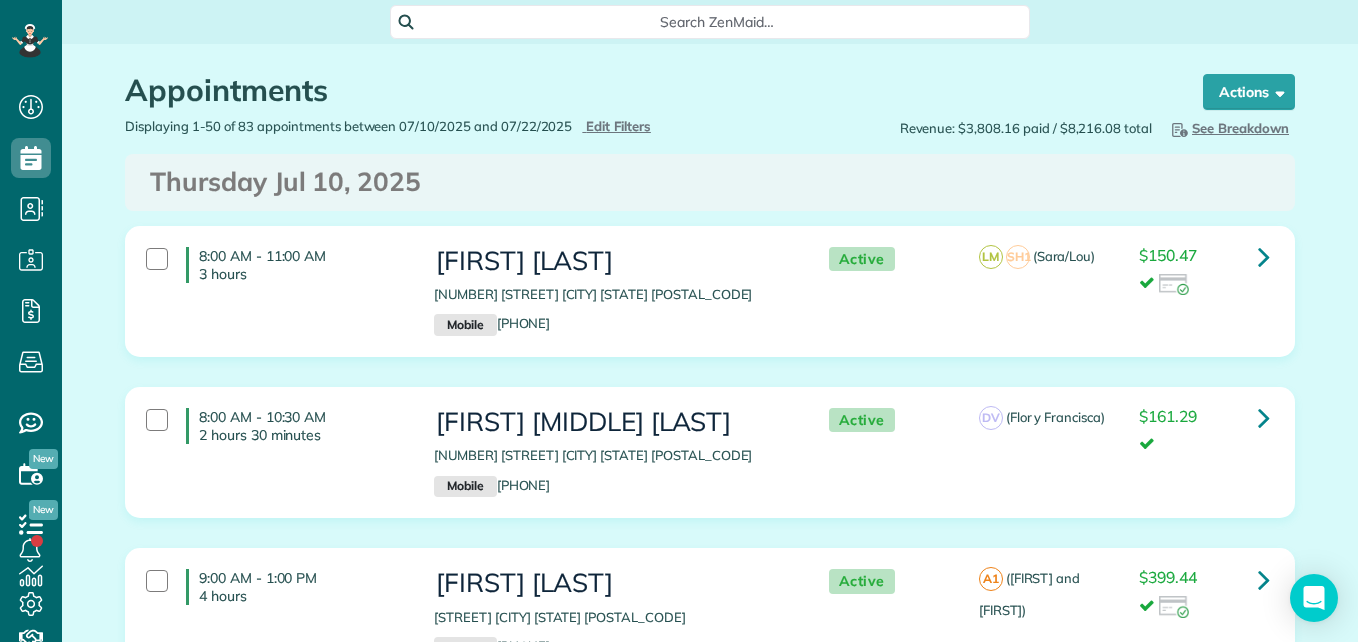 scroll, scrollTop: 0, scrollLeft: 0, axis: both 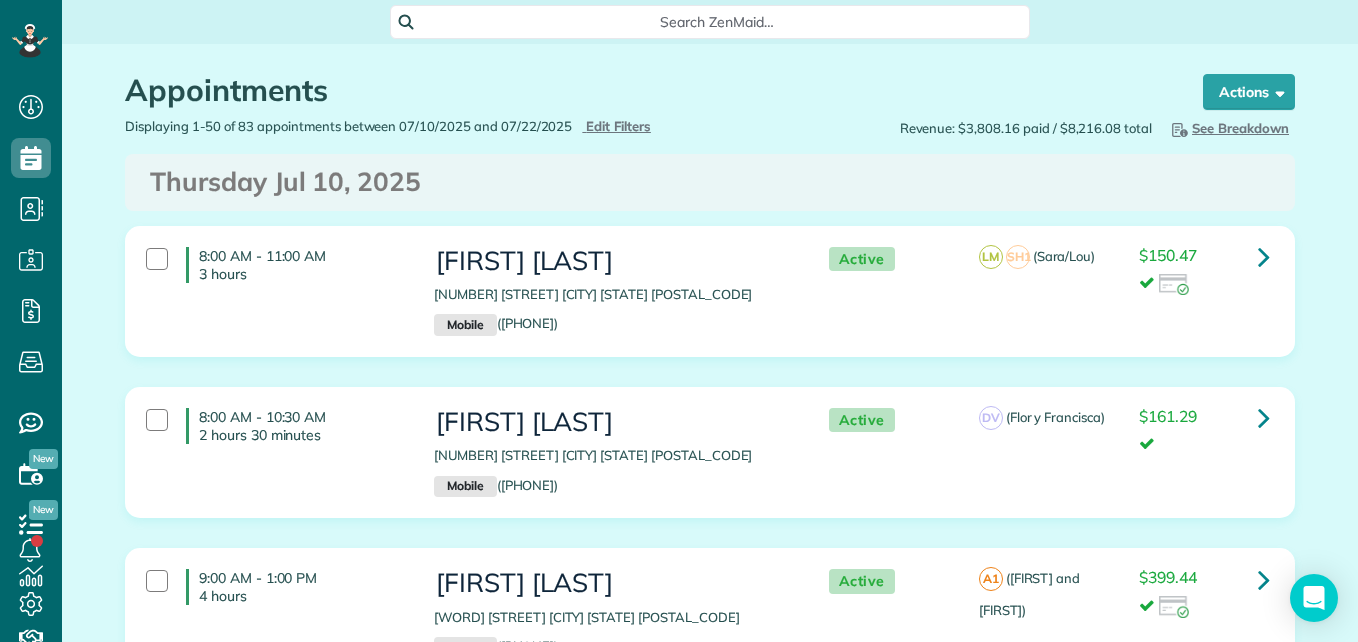 click on "Thursday Jul 10, 2025" at bounding box center (710, 182) 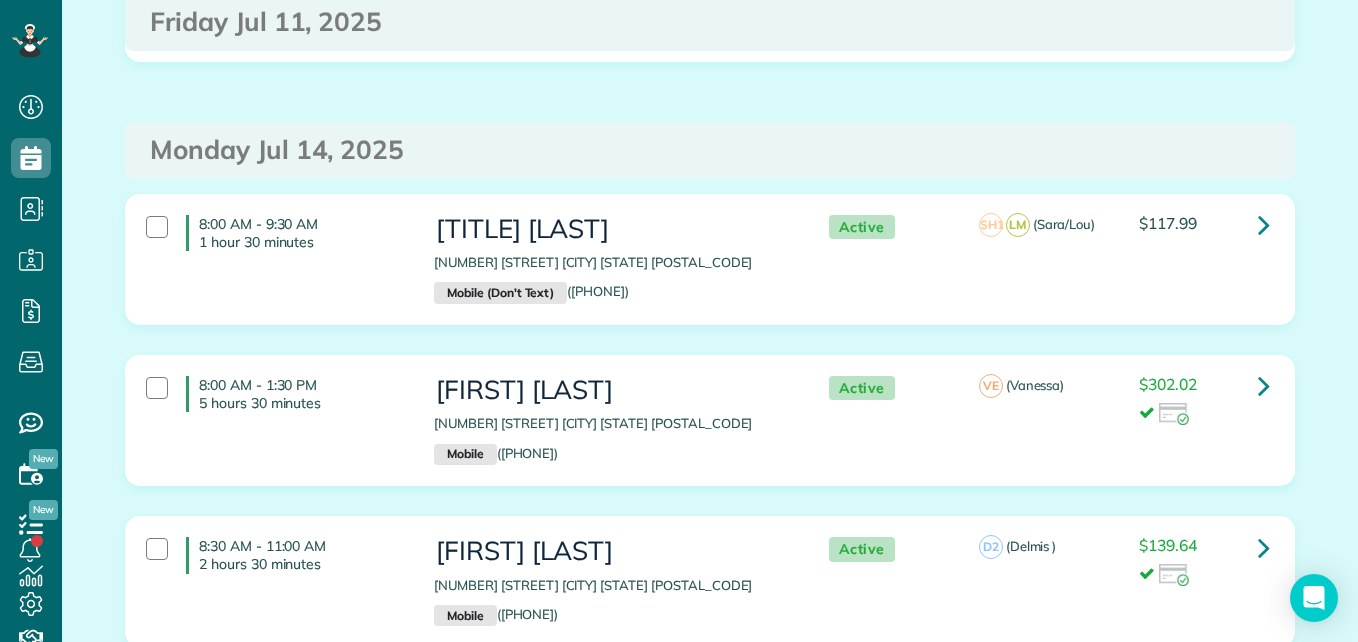 scroll, scrollTop: 0, scrollLeft: 0, axis: both 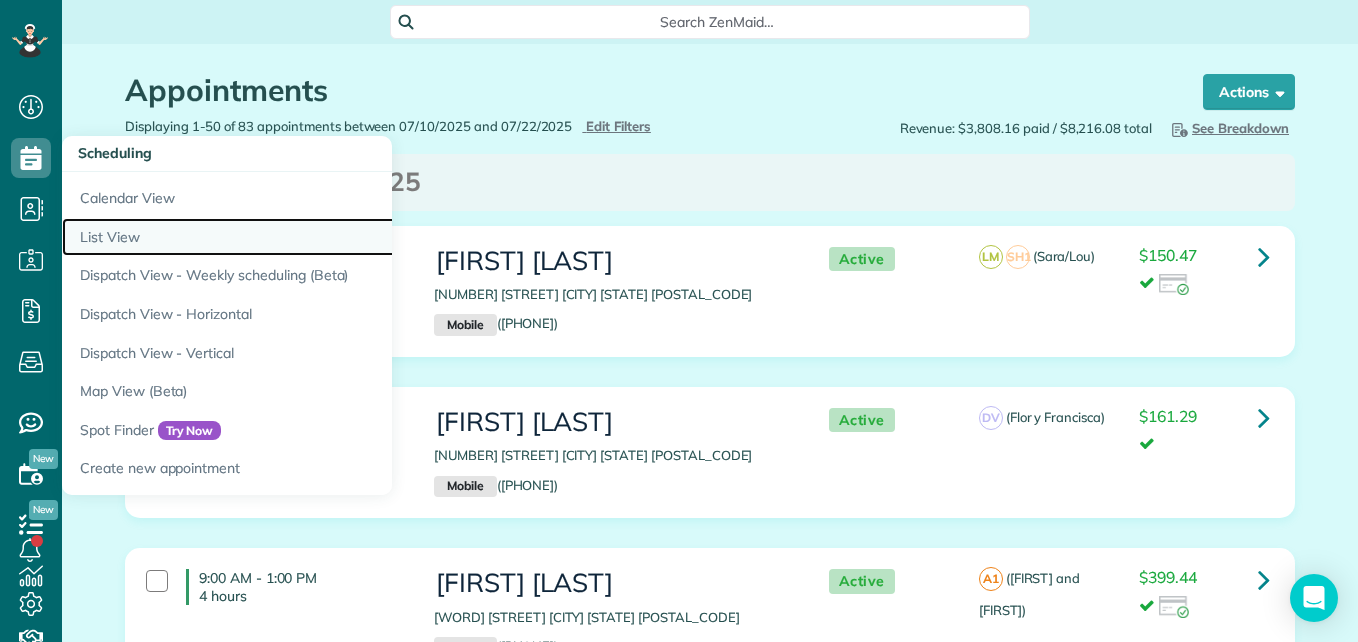 click on "List View" at bounding box center (312, 237) 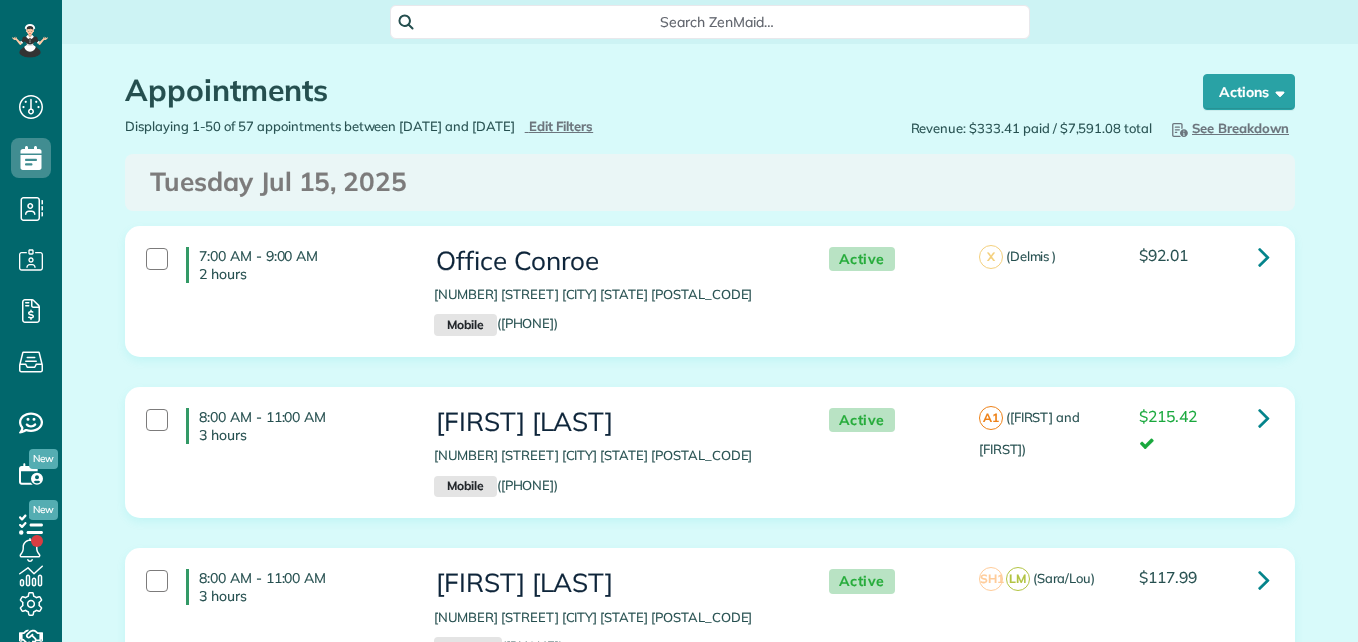 scroll, scrollTop: 0, scrollLeft: 0, axis: both 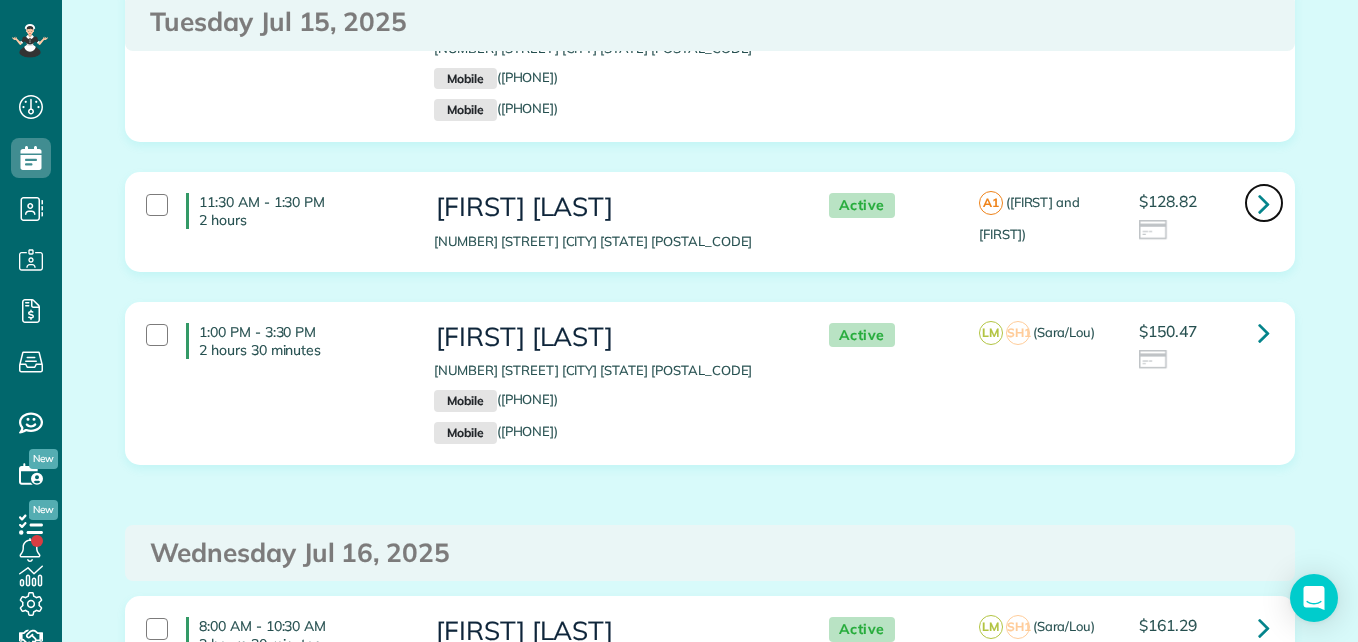 click at bounding box center (1264, 203) 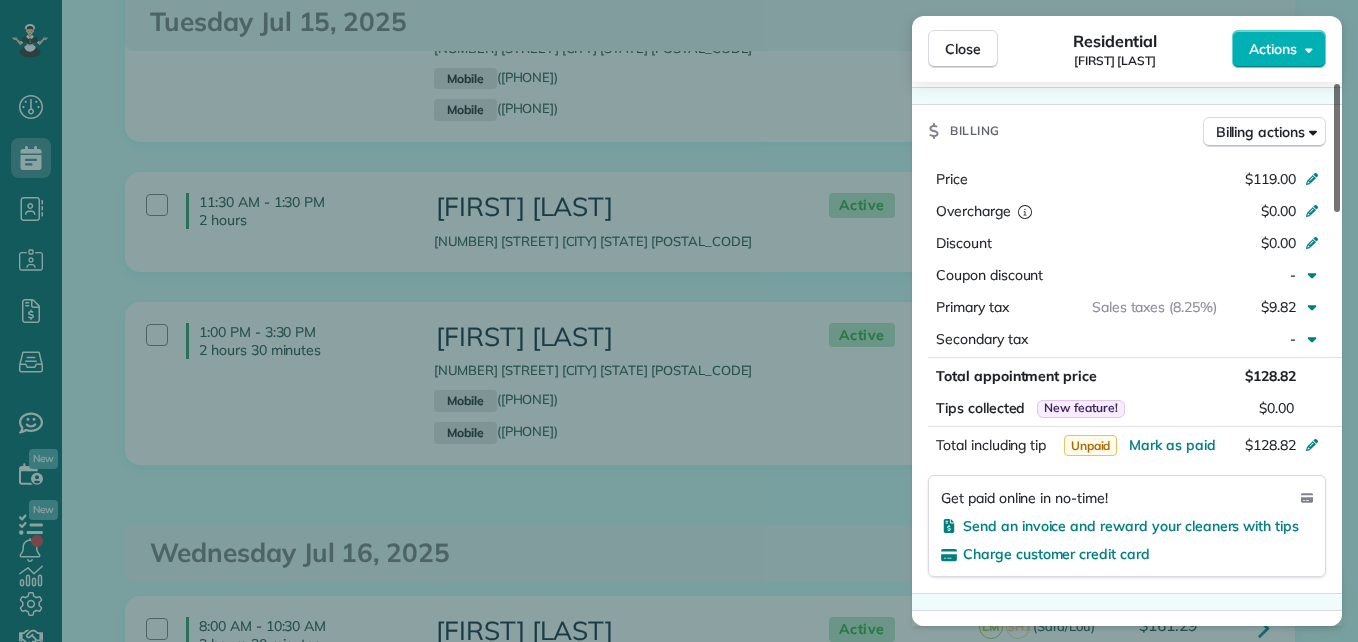 scroll, scrollTop: 1158, scrollLeft: 0, axis: vertical 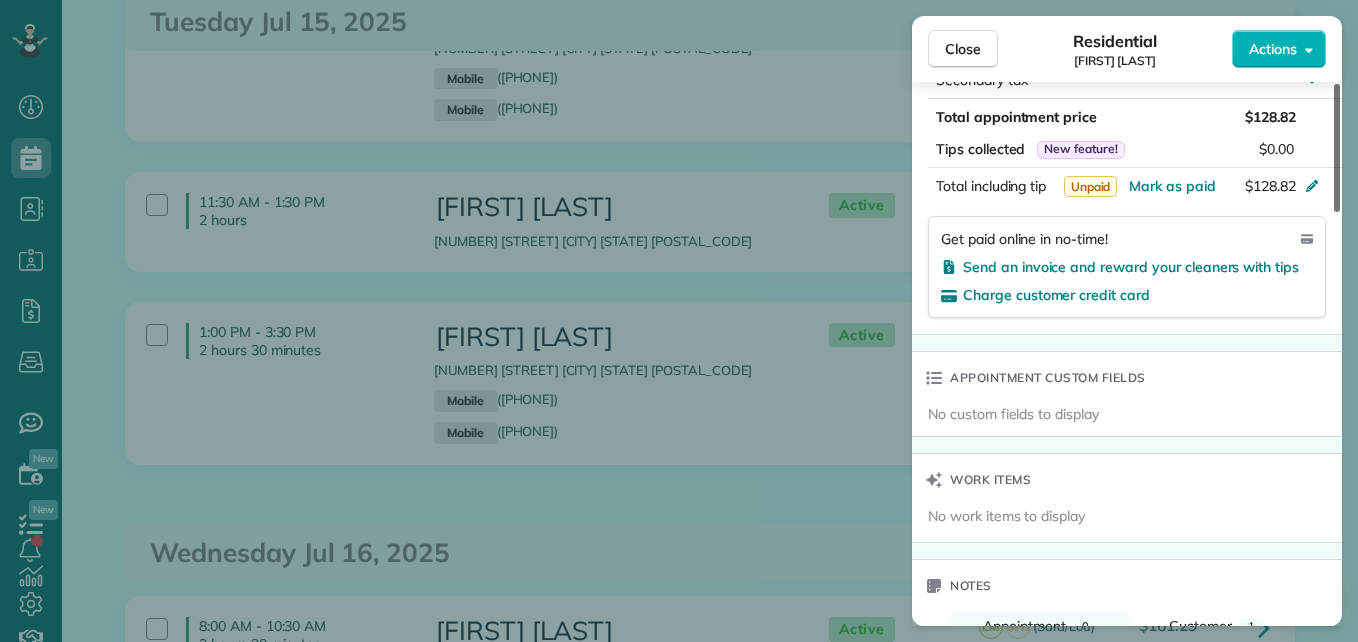 drag, startPoint x: 1338, startPoint y: 132, endPoint x: 1361, endPoint y: 405, distance: 273.96716 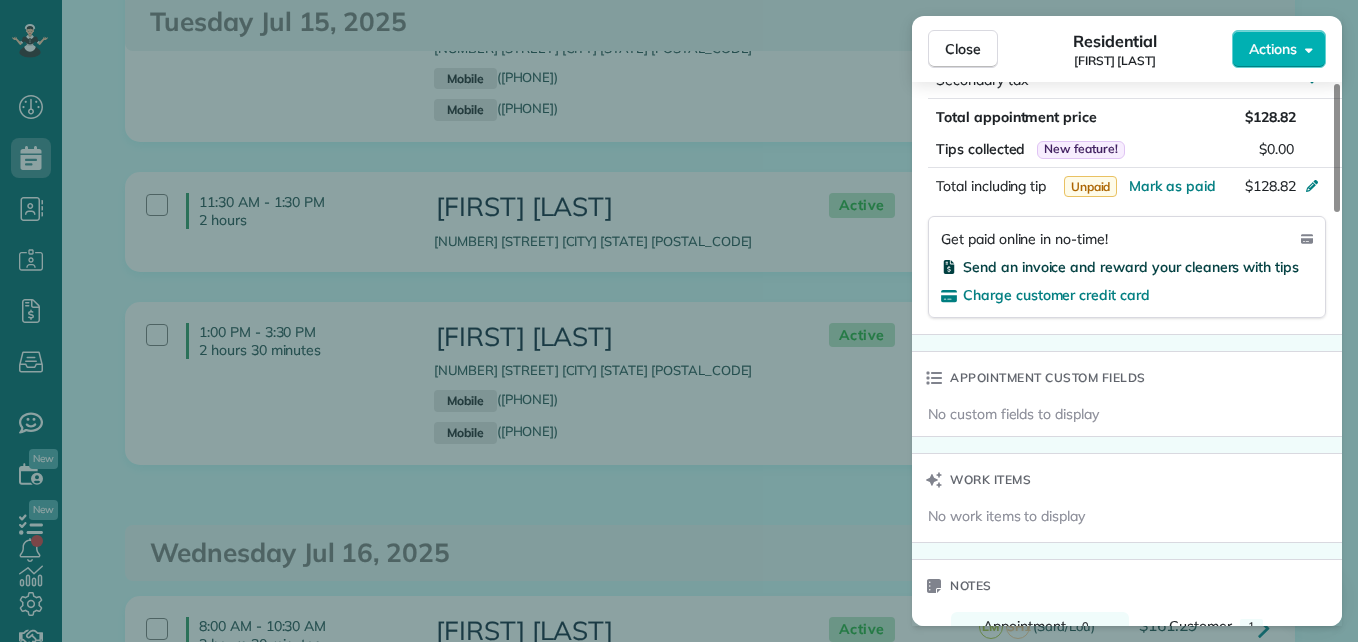 click on "Send an invoice and reward your cleaners with tips" at bounding box center [1131, 267] 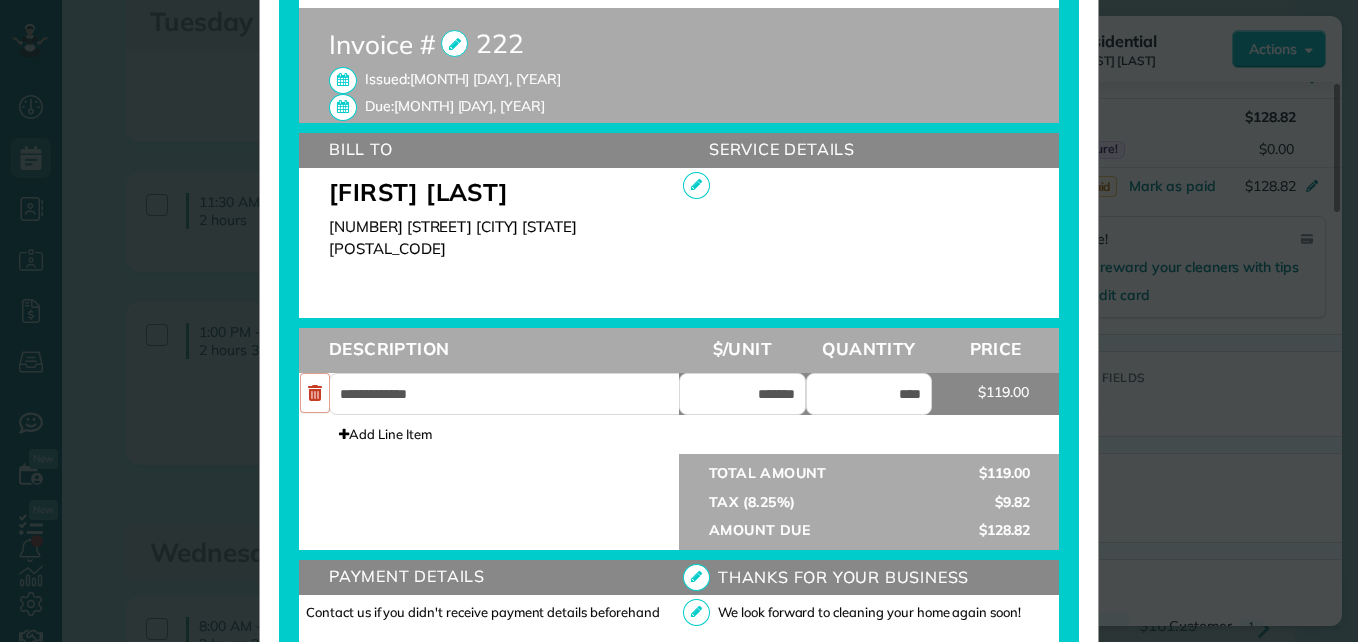 scroll, scrollTop: 549, scrollLeft: 0, axis: vertical 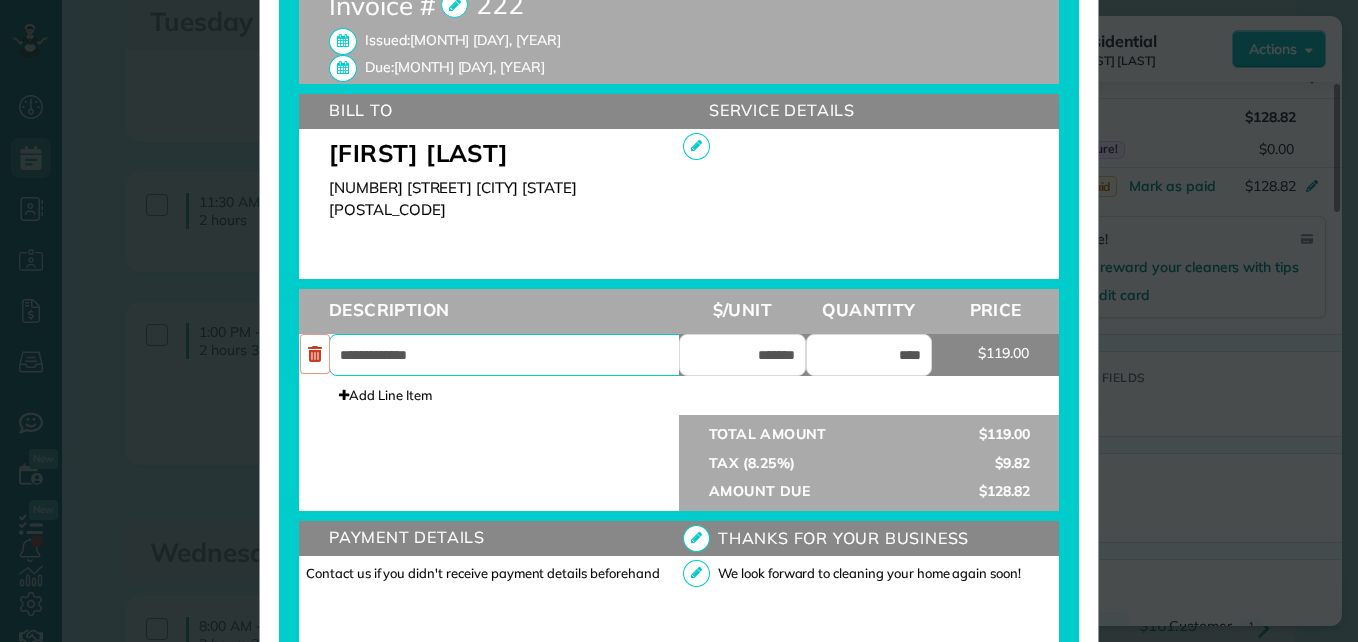click on "**********" at bounding box center [519, 355] 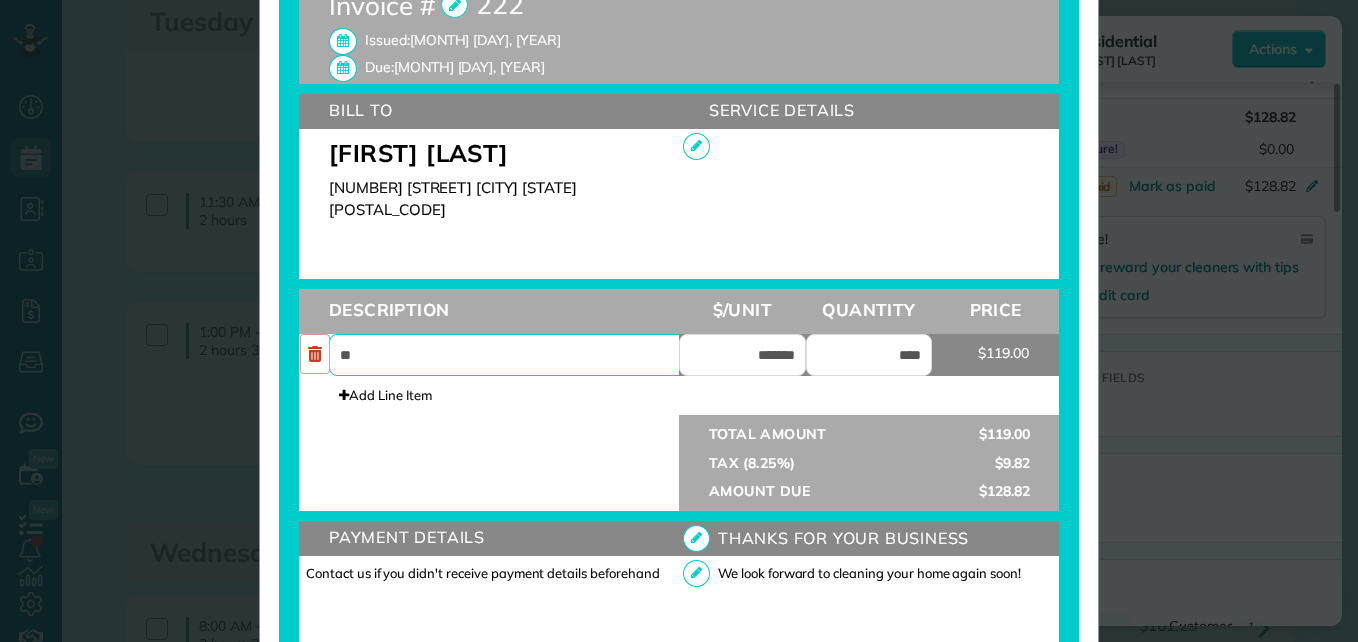 type on "*" 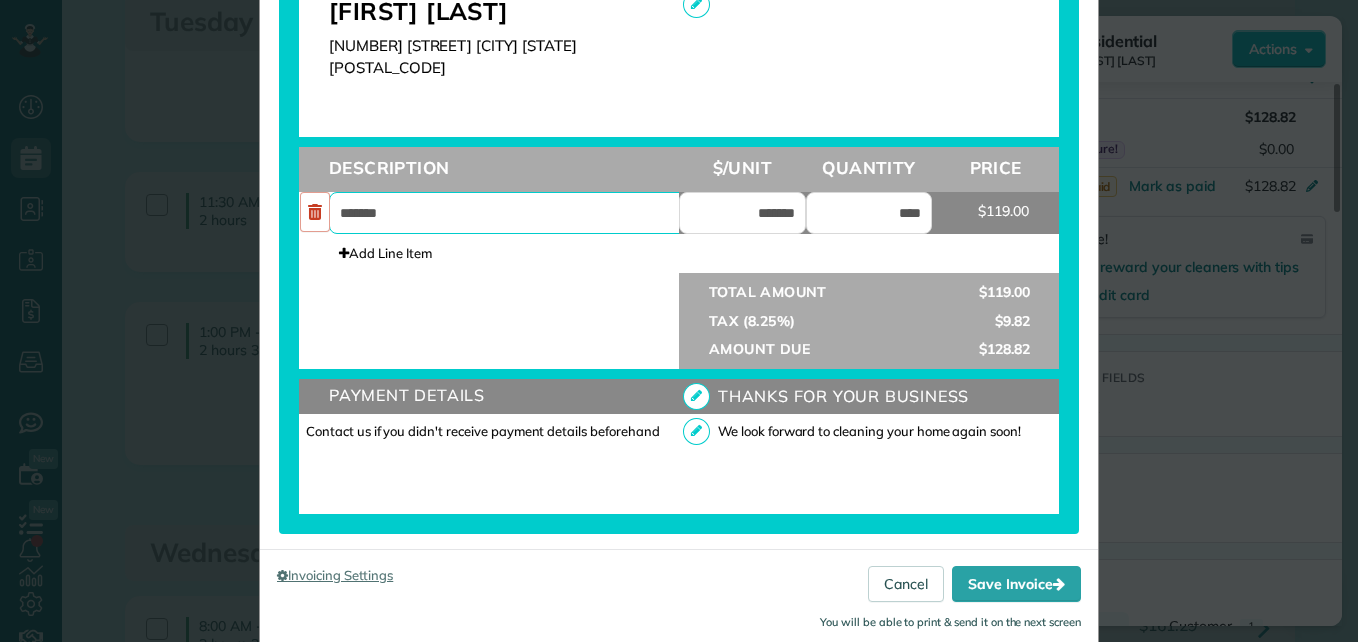 scroll, scrollTop: 728, scrollLeft: 0, axis: vertical 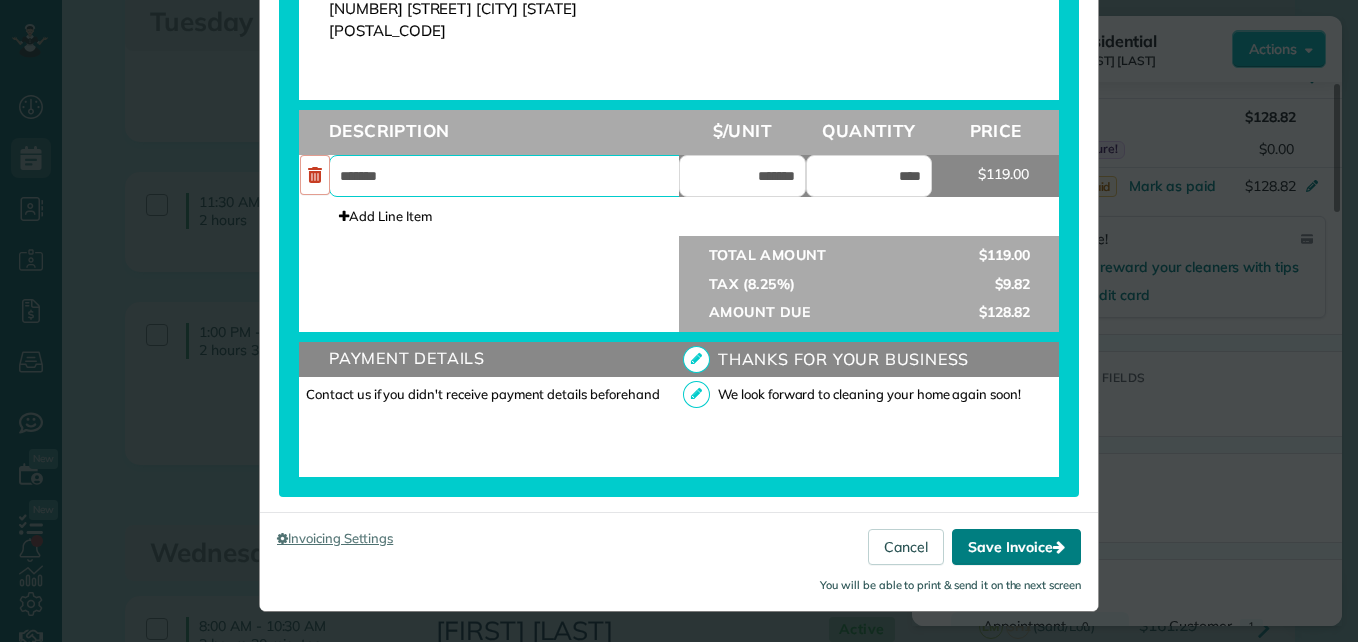 type on "*******" 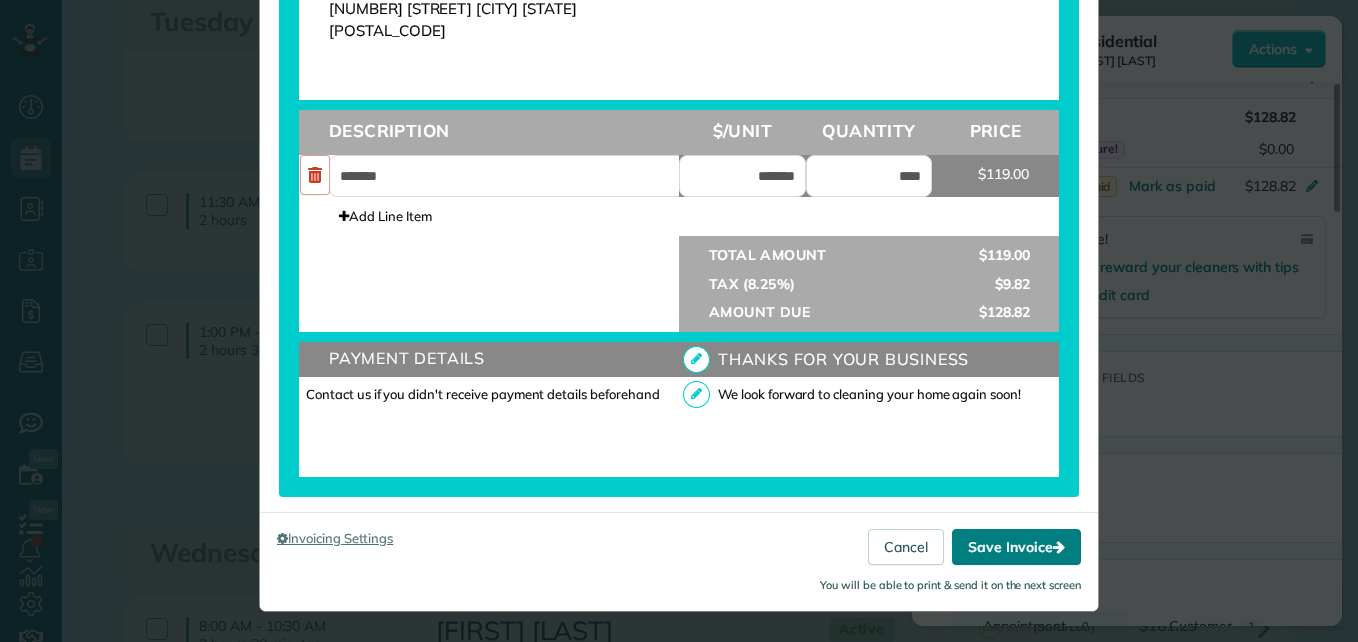 click on "Save Invoice" at bounding box center [1016, 547] 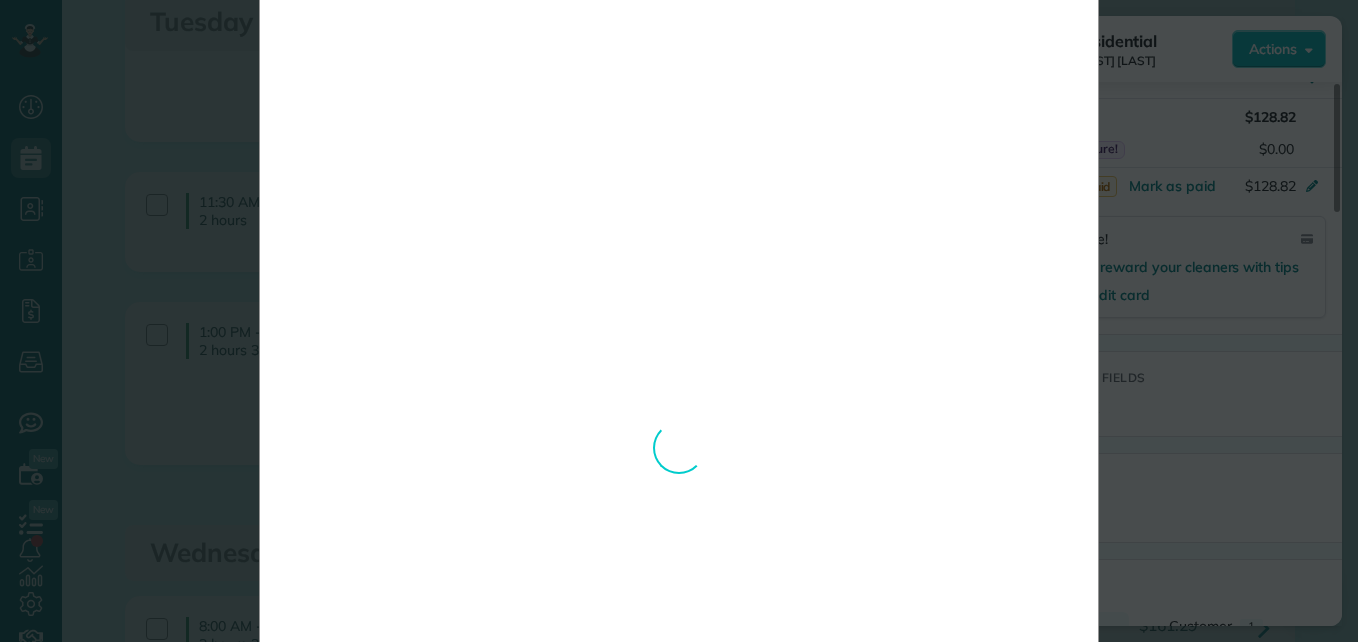 scroll, scrollTop: 248, scrollLeft: 0, axis: vertical 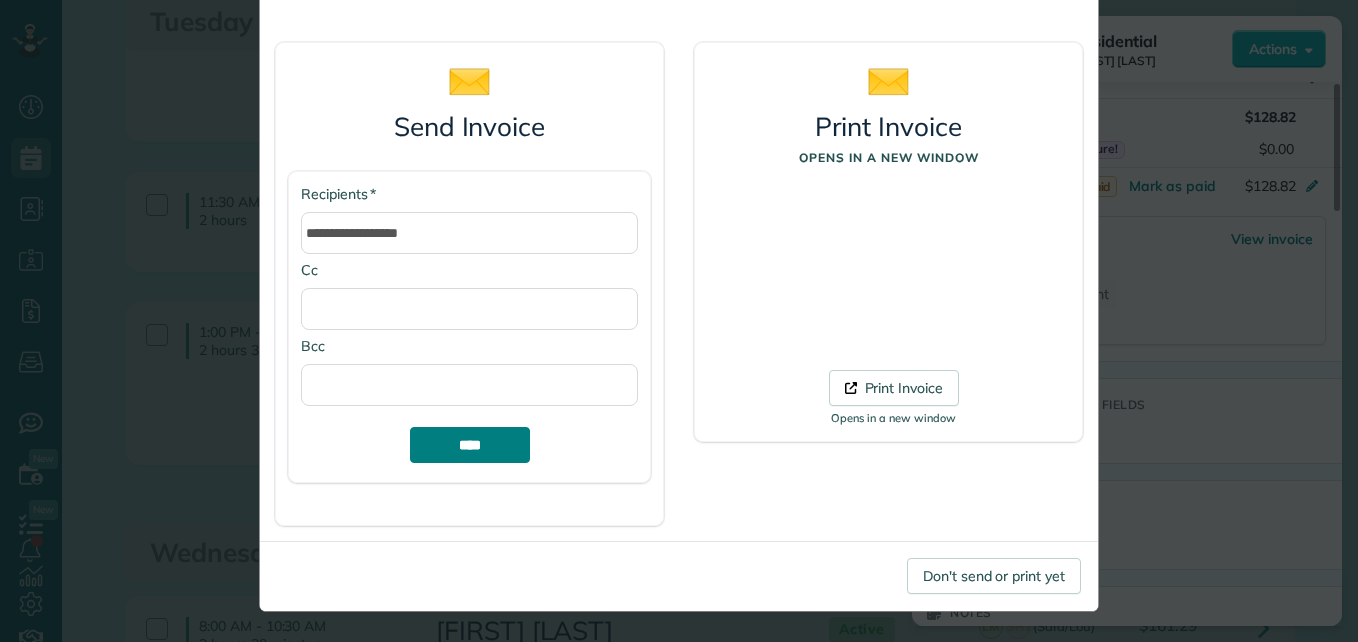 click on "****" at bounding box center (470, 445) 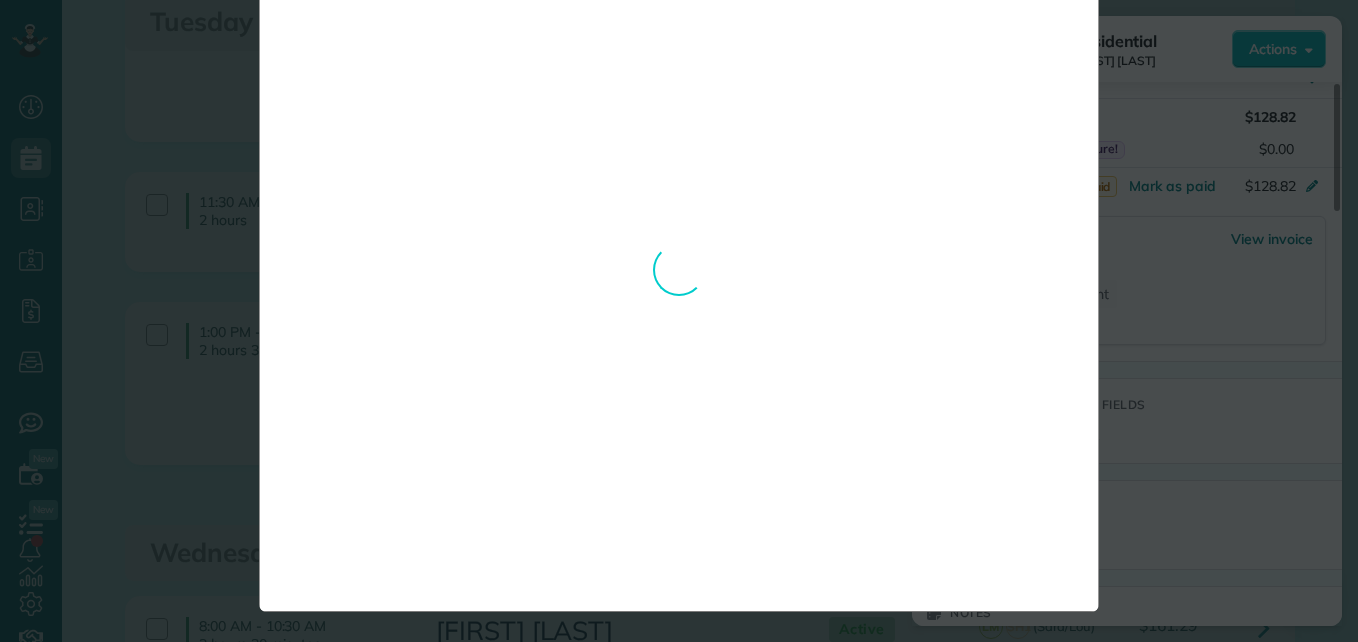 scroll, scrollTop: 0, scrollLeft: 0, axis: both 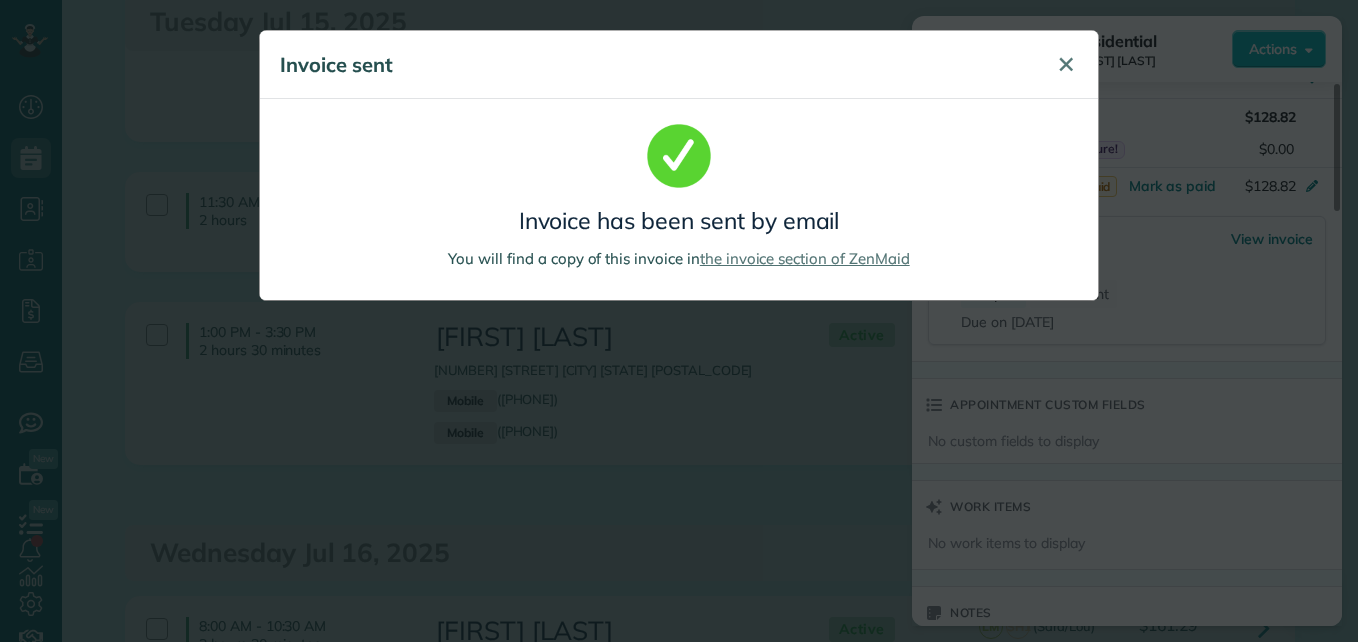 click on "✕" at bounding box center (1066, 64) 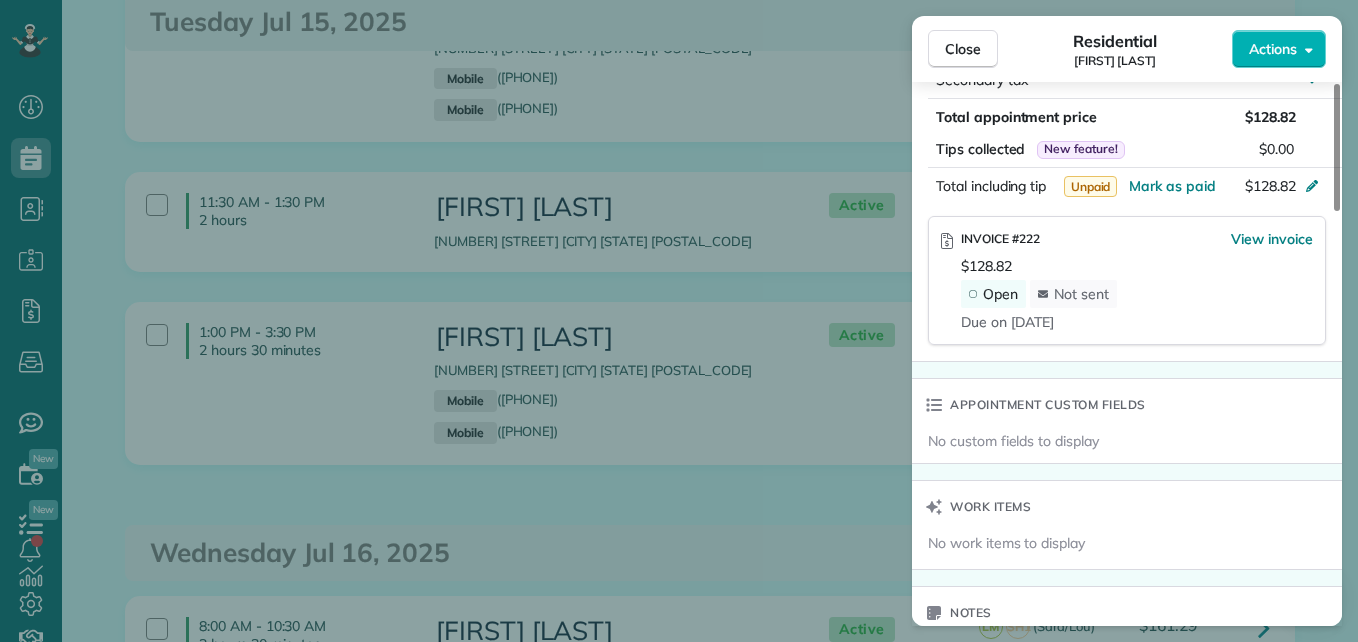 click on "Close Residential Diane Thorn Actions" at bounding box center (1127, 49) 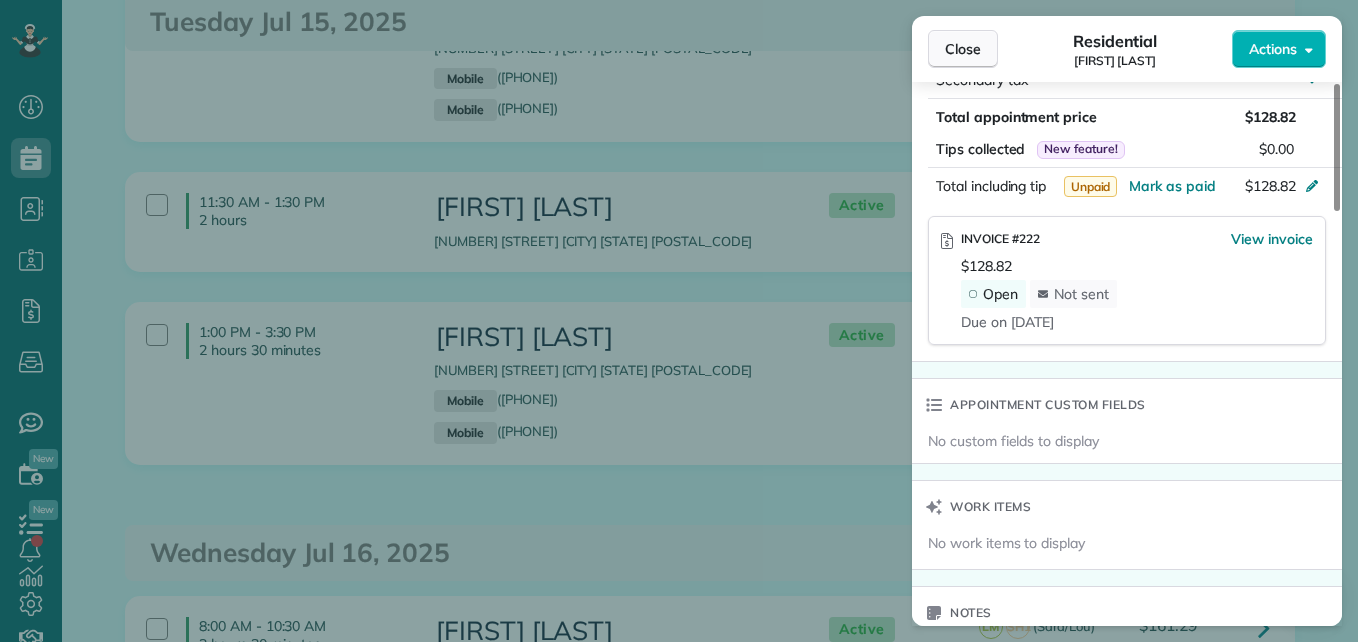 click on "Close" at bounding box center (963, 49) 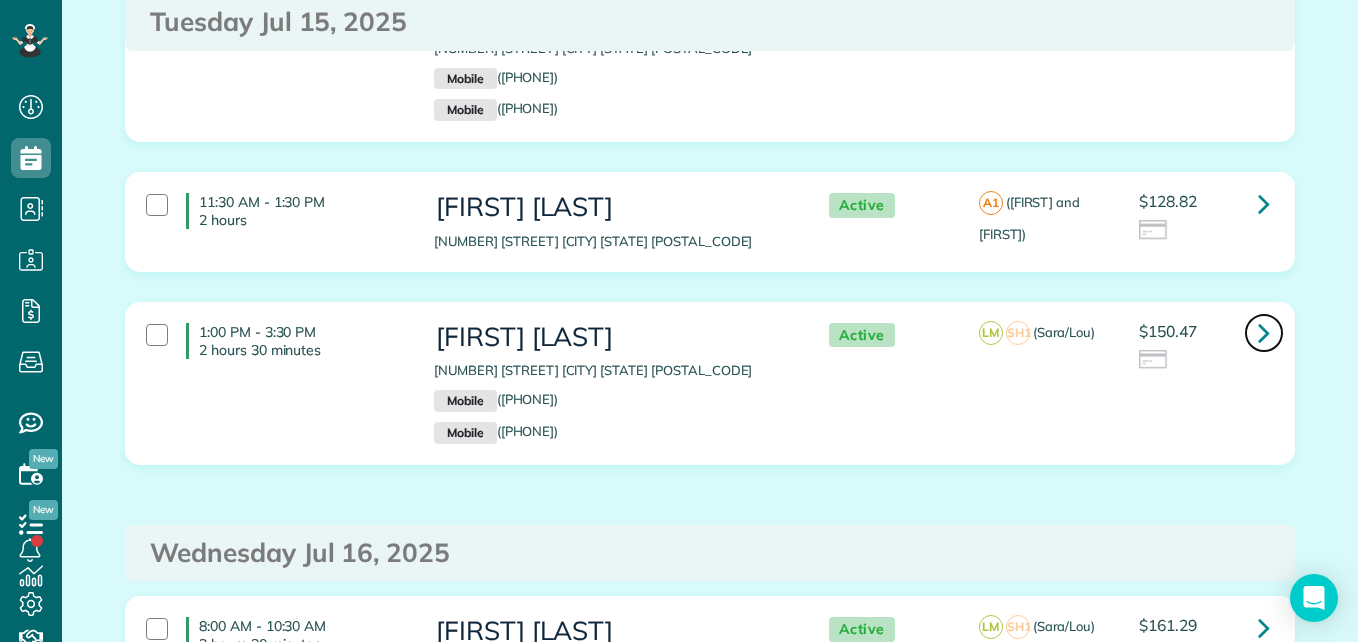 click at bounding box center [1264, 332] 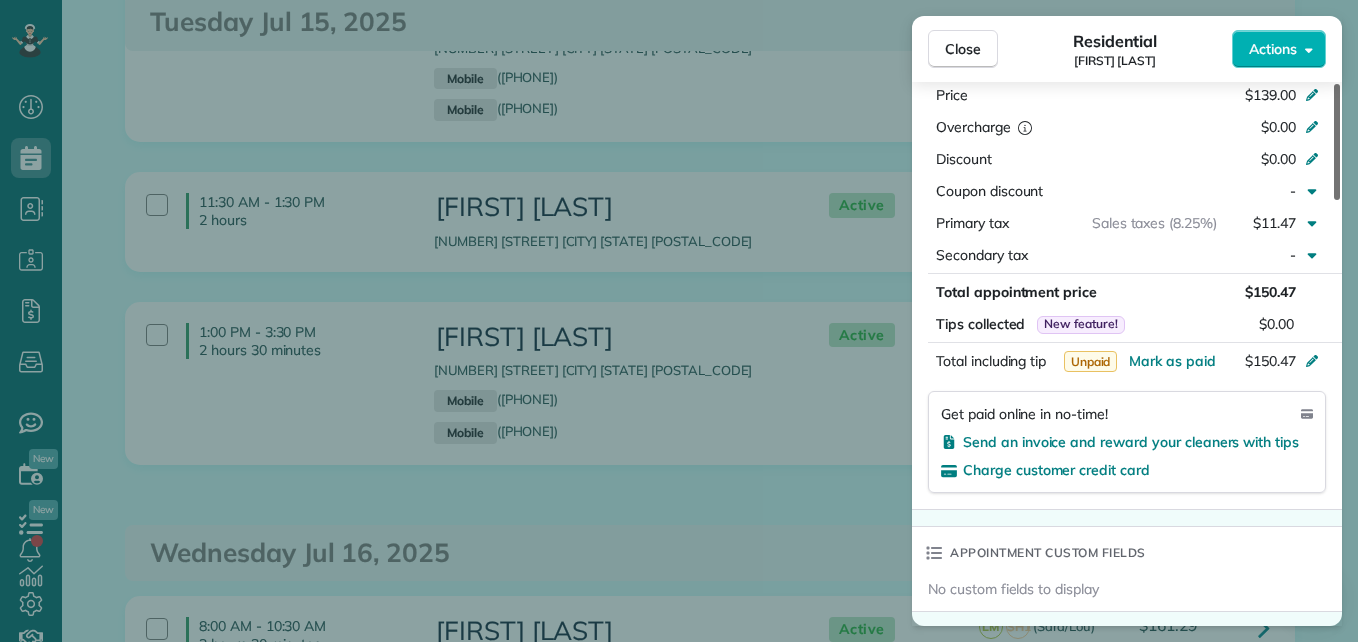 scroll, scrollTop: 1113, scrollLeft: 0, axis: vertical 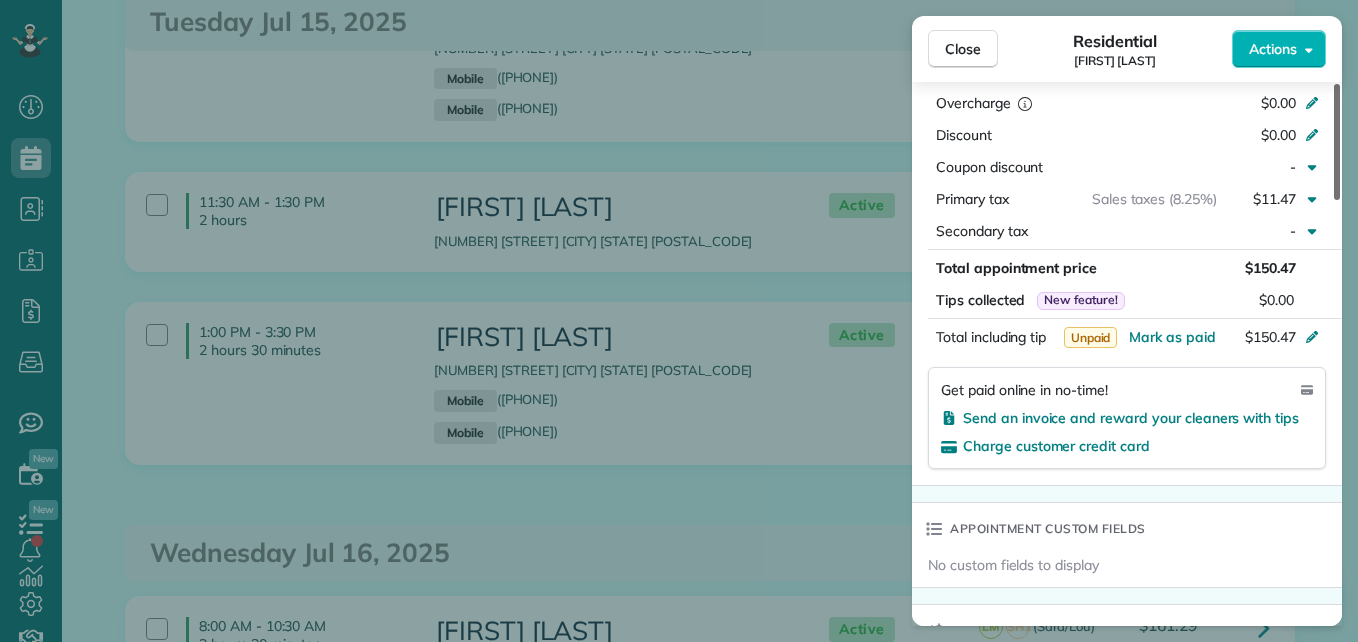 drag, startPoint x: 1336, startPoint y: 179, endPoint x: 1326, endPoint y: 416, distance: 237.21088 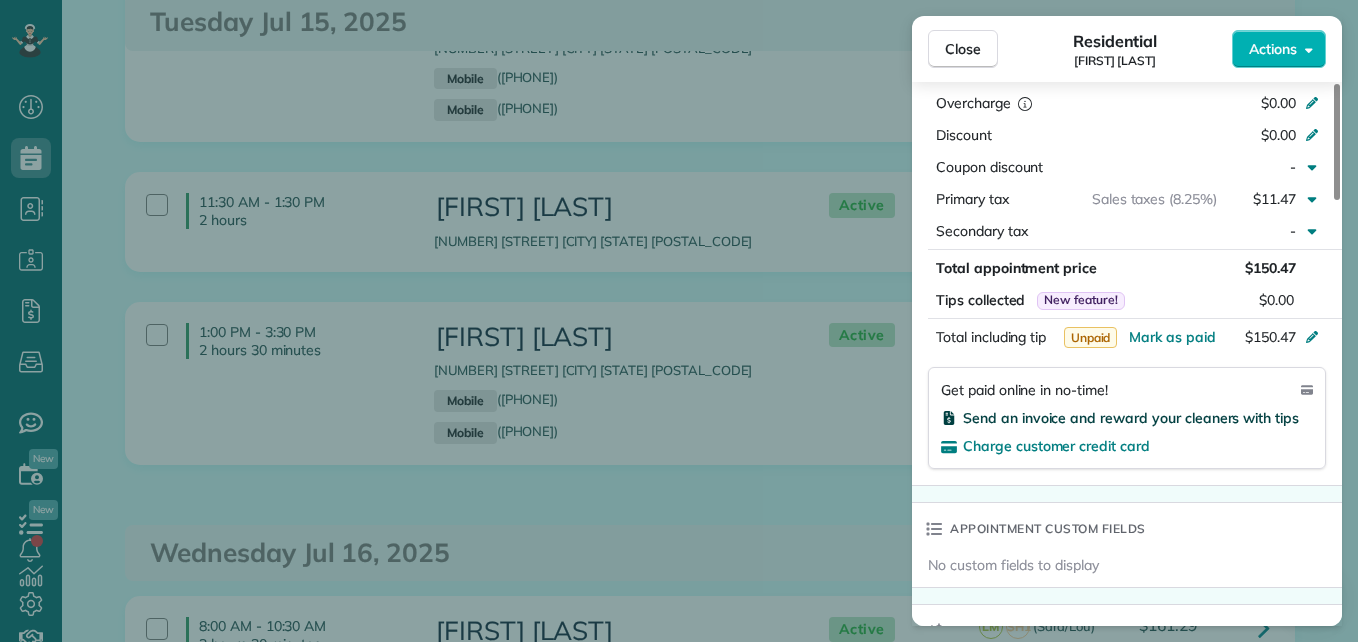 click on "Send an invoice and reward your cleaners with tips" at bounding box center [1131, 418] 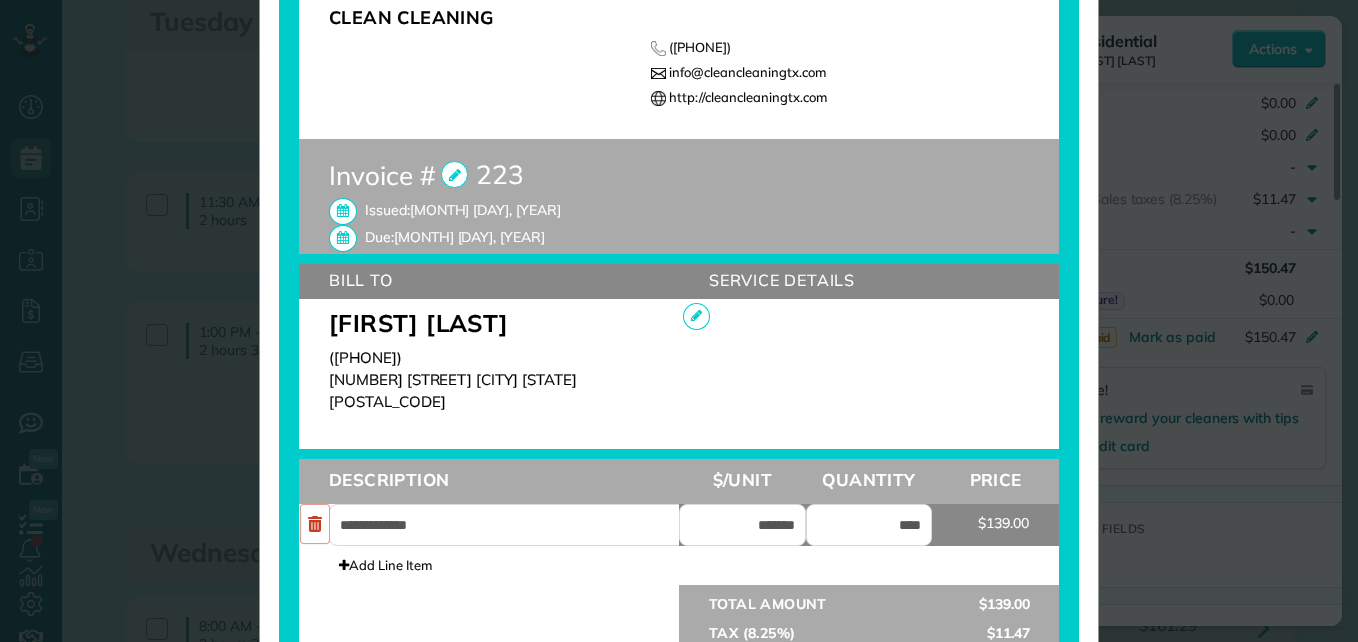 scroll, scrollTop: 406, scrollLeft: 0, axis: vertical 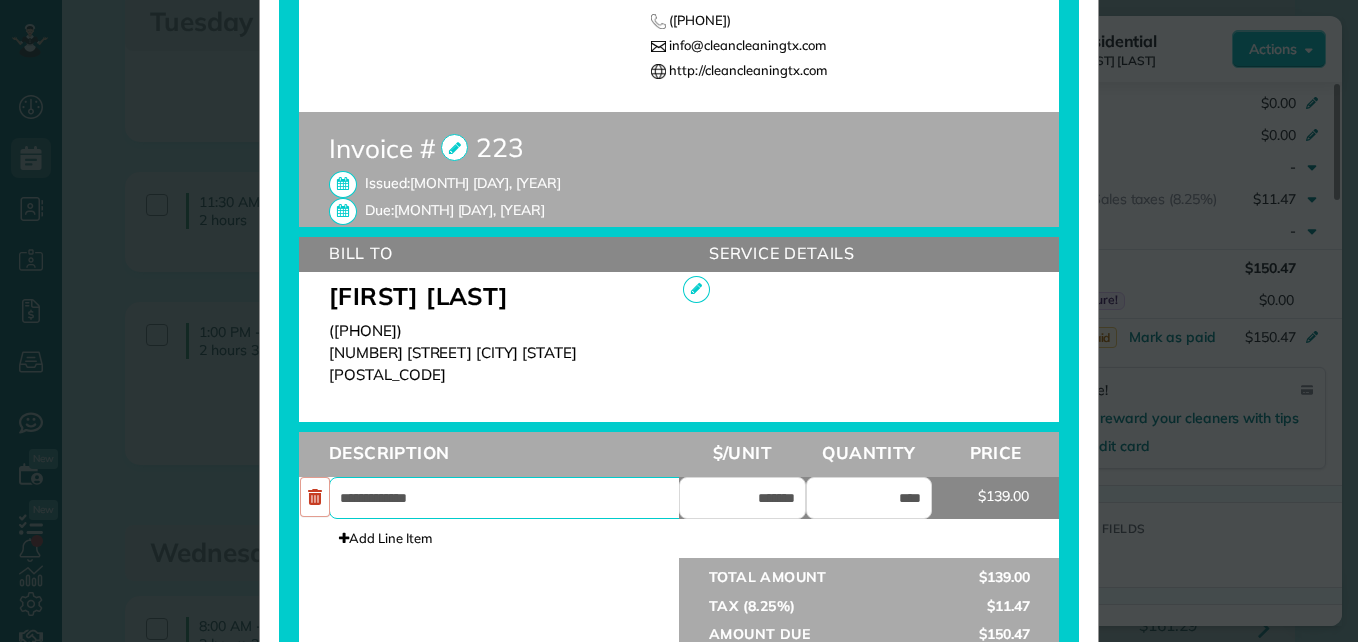 drag, startPoint x: 472, startPoint y: 499, endPoint x: 137, endPoint y: 546, distance: 338.28094 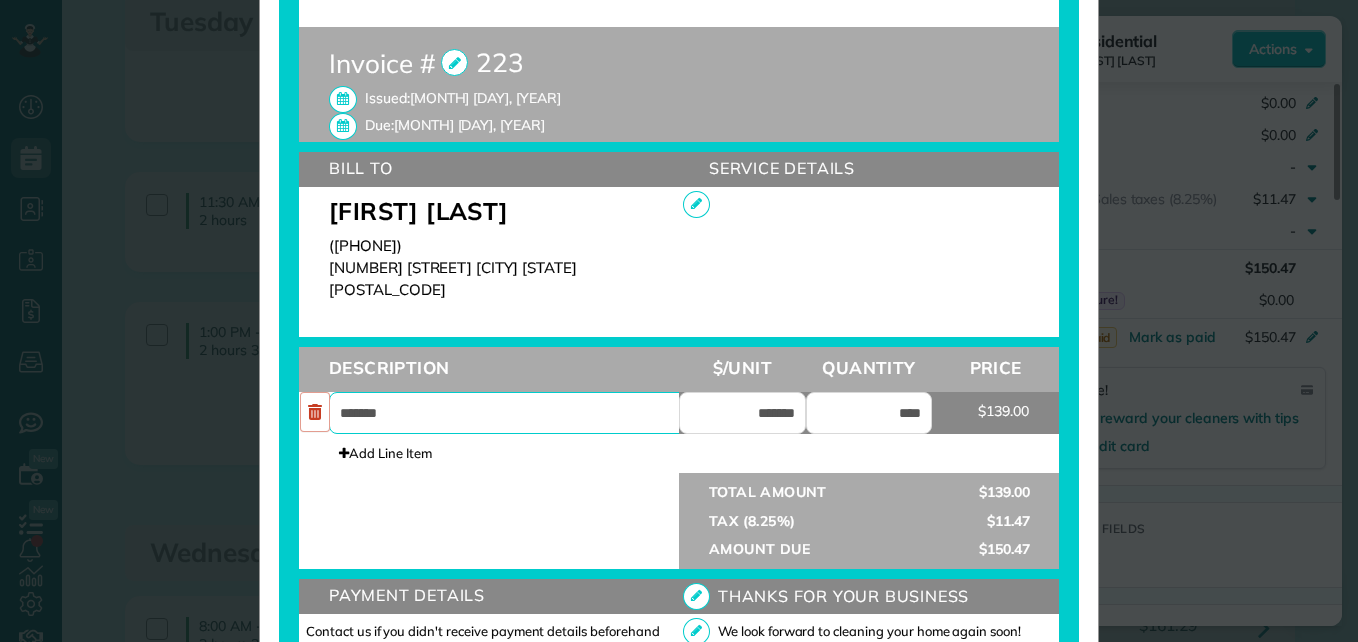 scroll, scrollTop: 498, scrollLeft: 0, axis: vertical 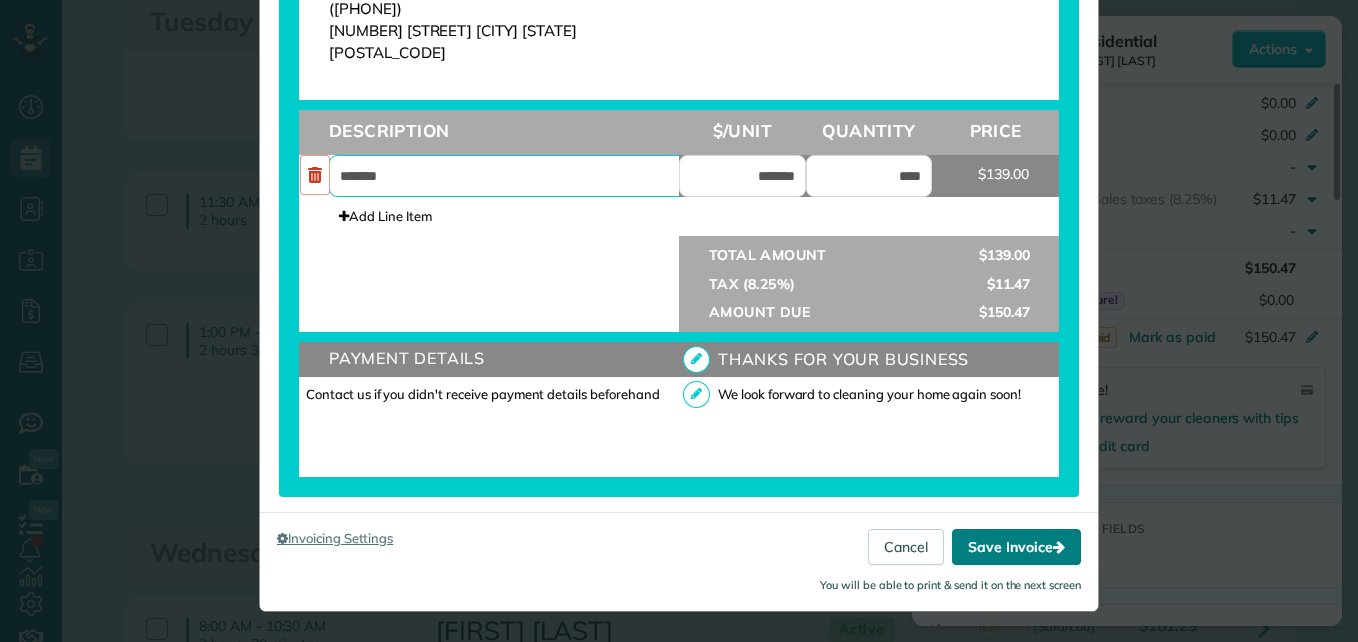 type on "*******" 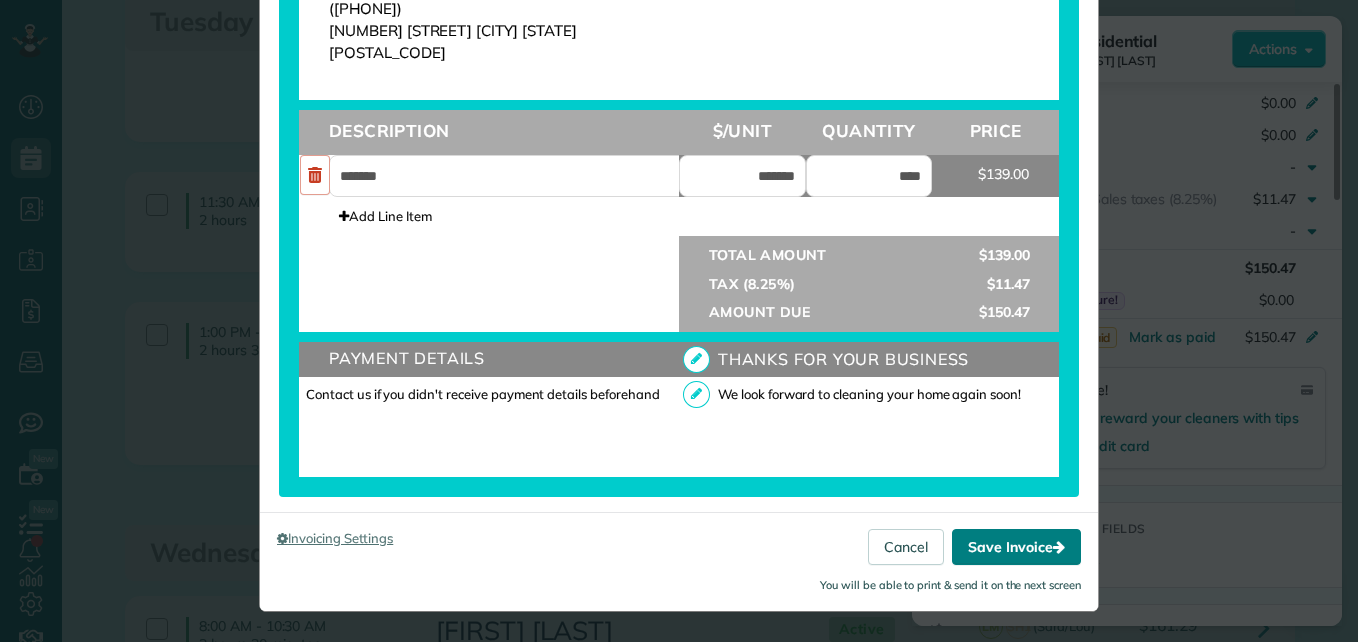 click on "Save Invoice" at bounding box center (1016, 547) 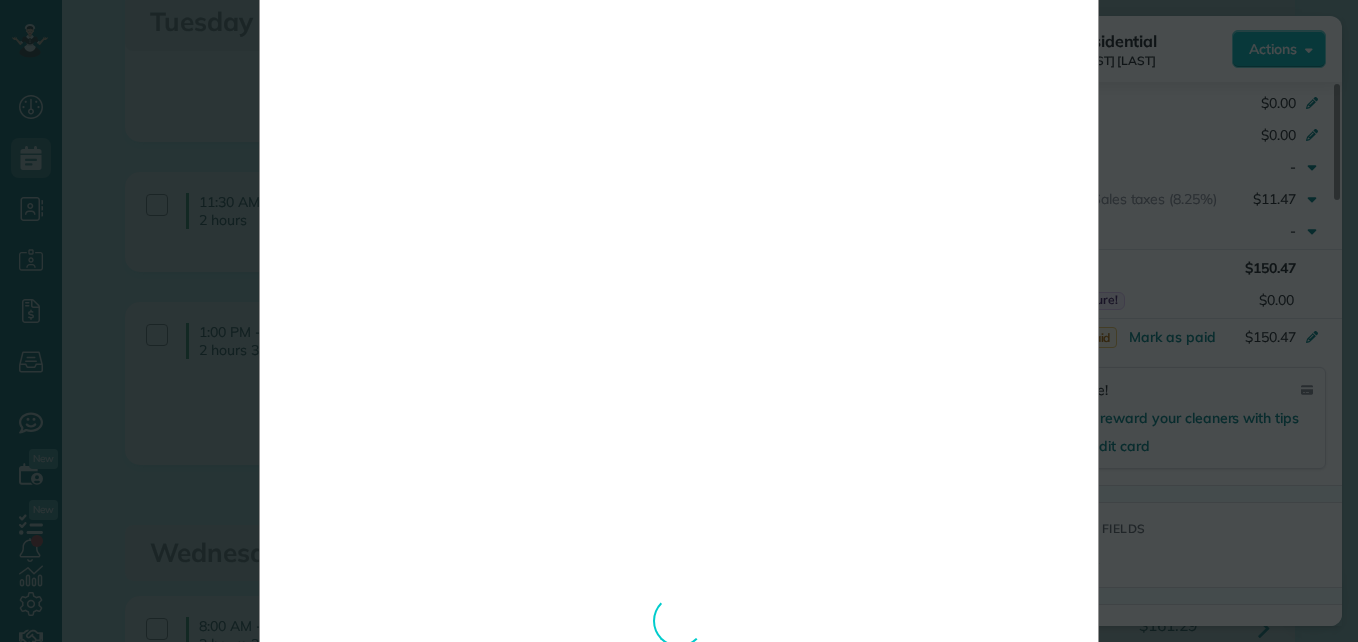scroll, scrollTop: 0, scrollLeft: 0, axis: both 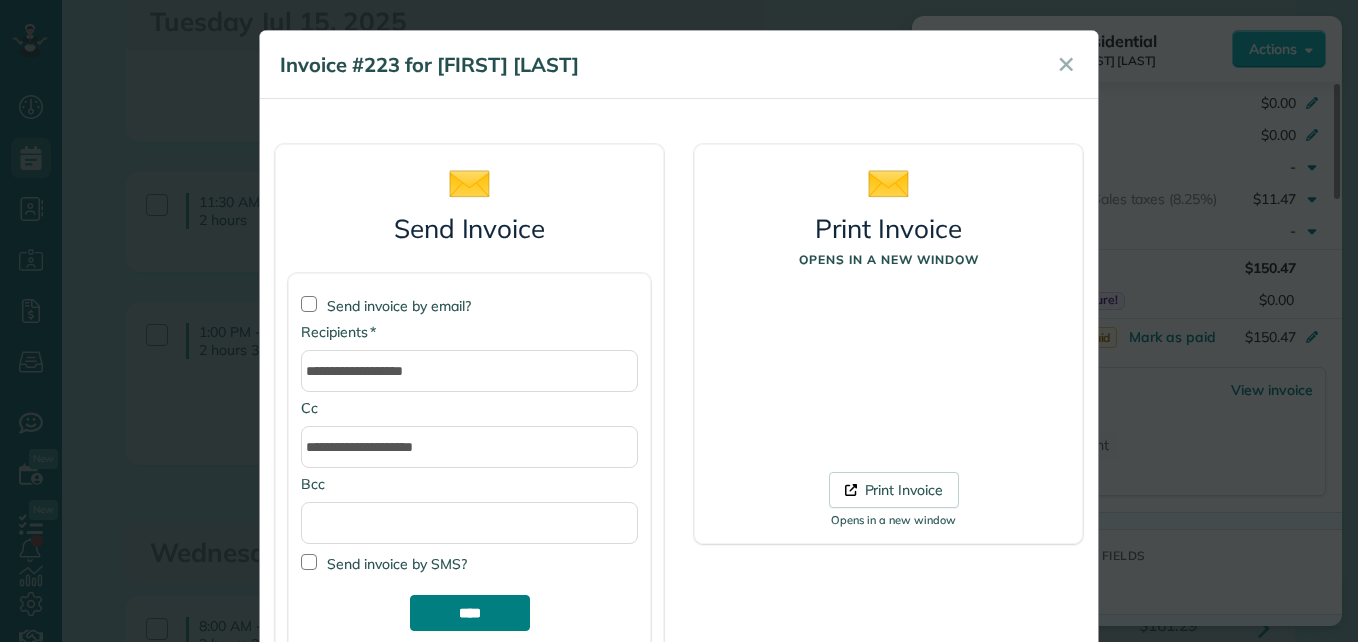 click on "****" at bounding box center [470, 613] 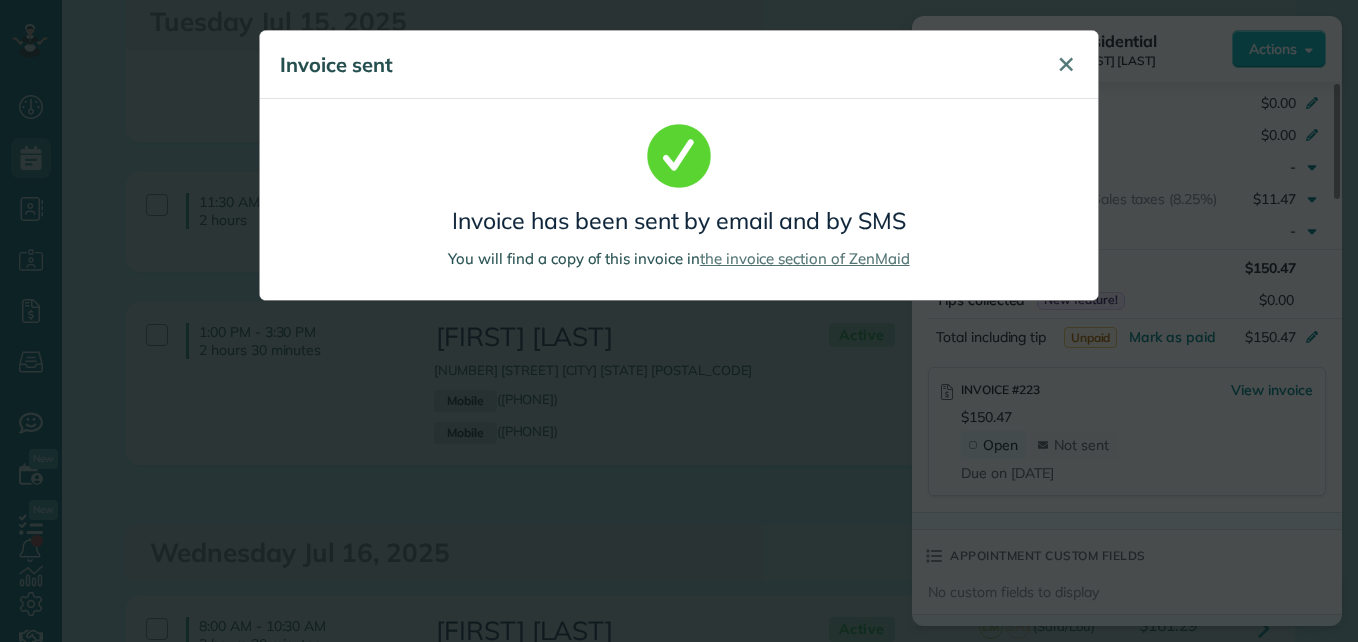 click on "✕" at bounding box center [1066, 64] 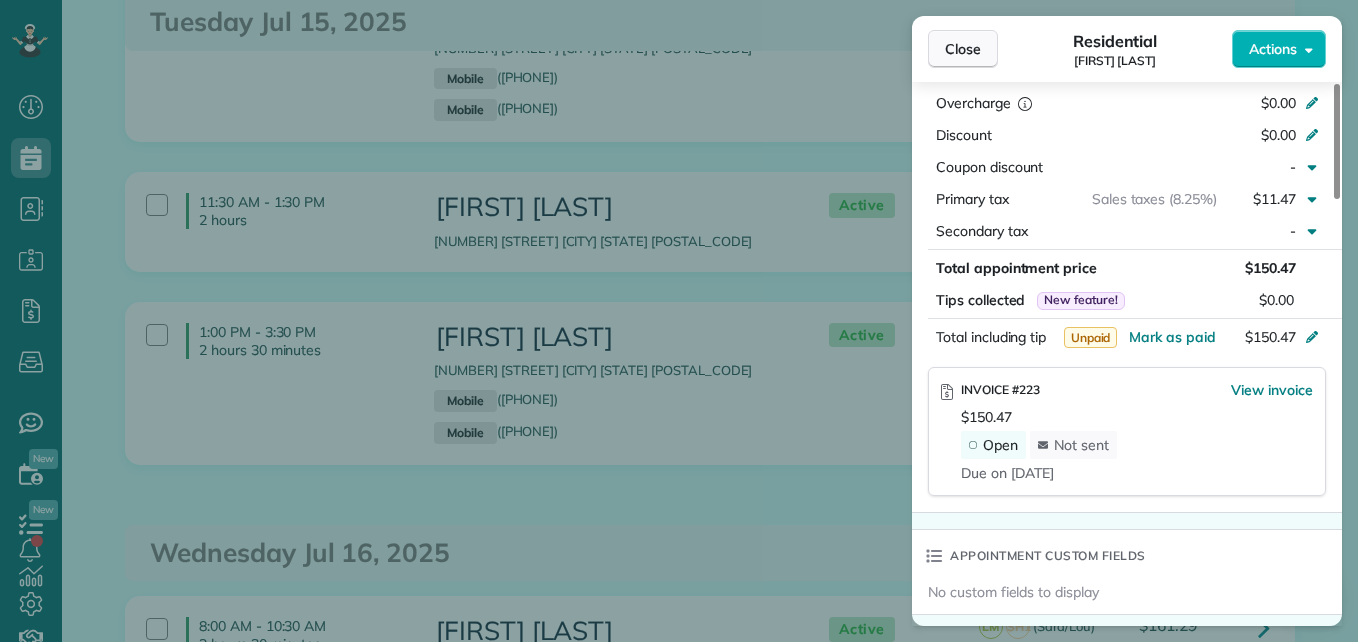 click on "Close" at bounding box center [963, 49] 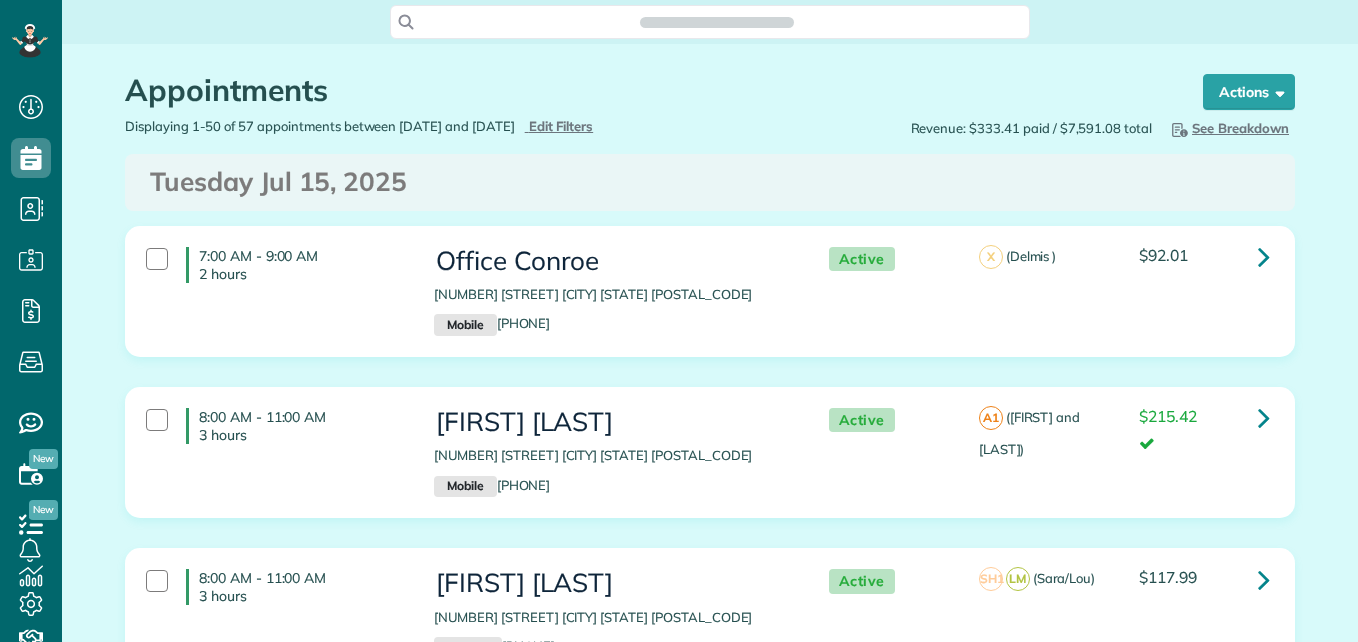 scroll, scrollTop: 0, scrollLeft: 0, axis: both 